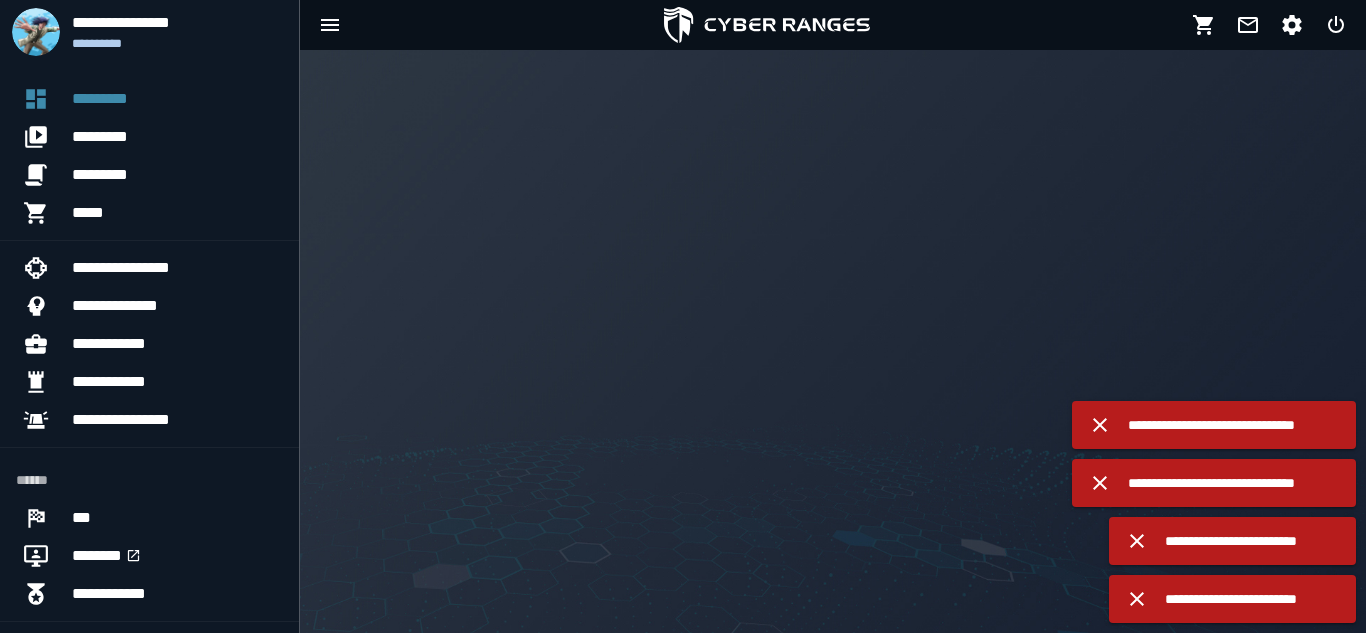 scroll, scrollTop: 0, scrollLeft: 0, axis: both 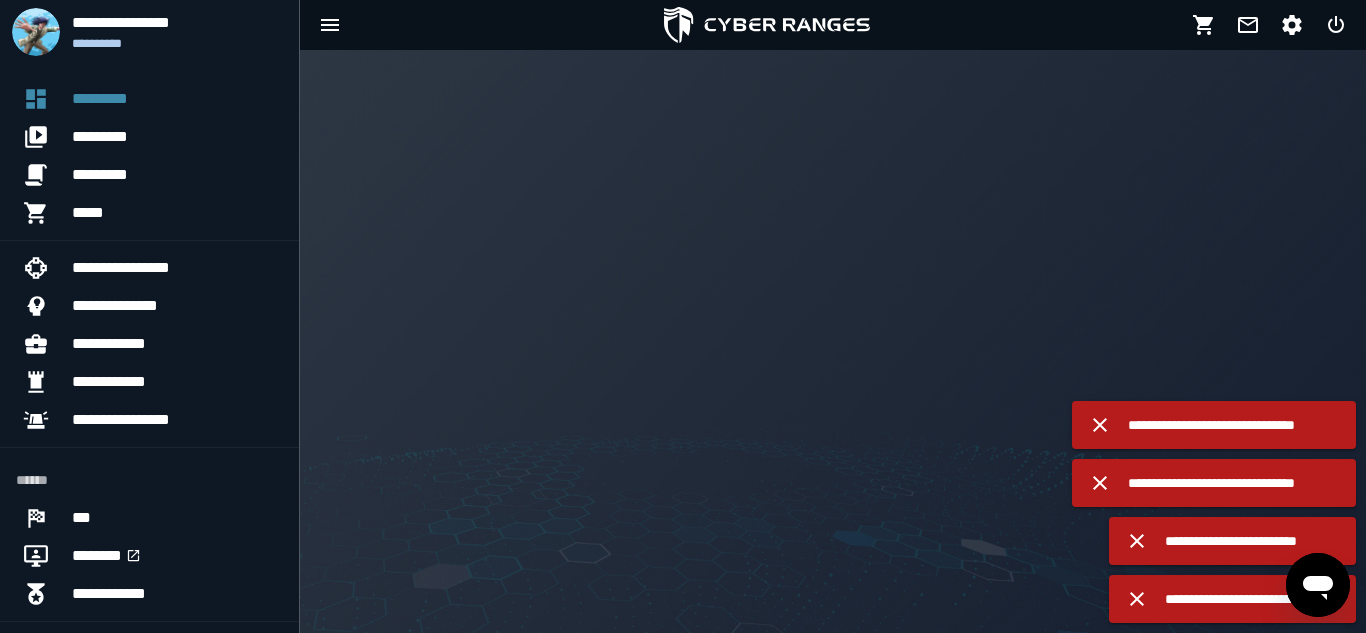 click 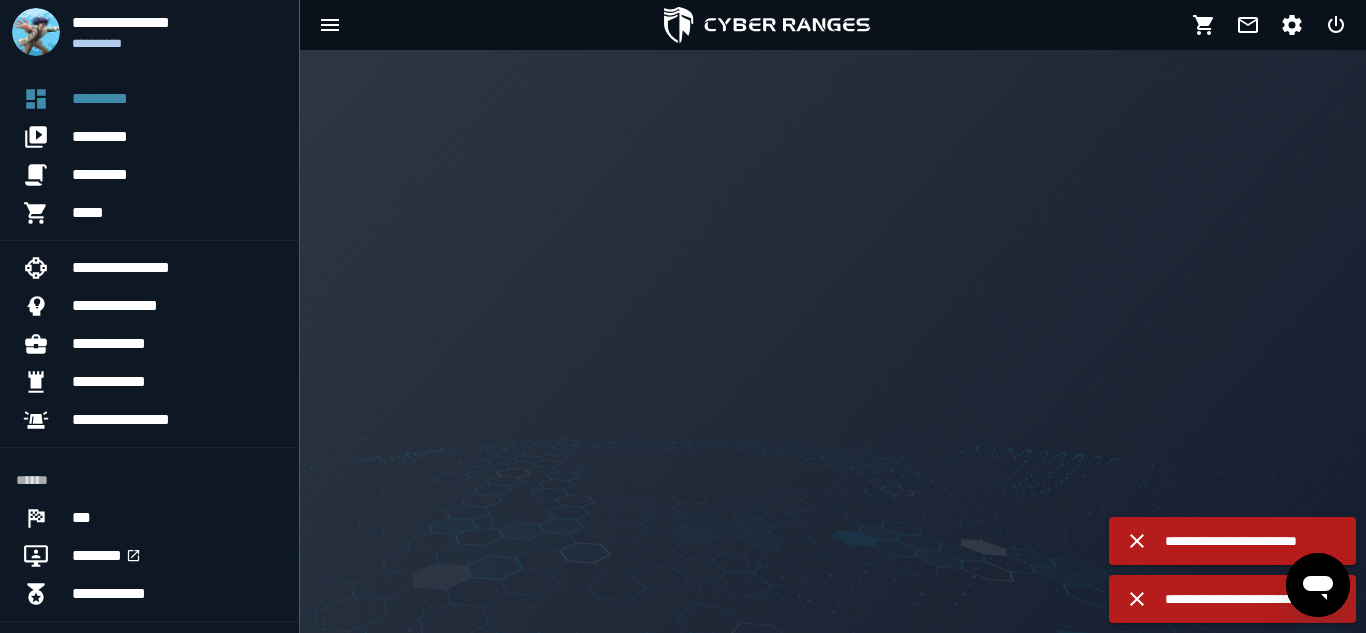 click 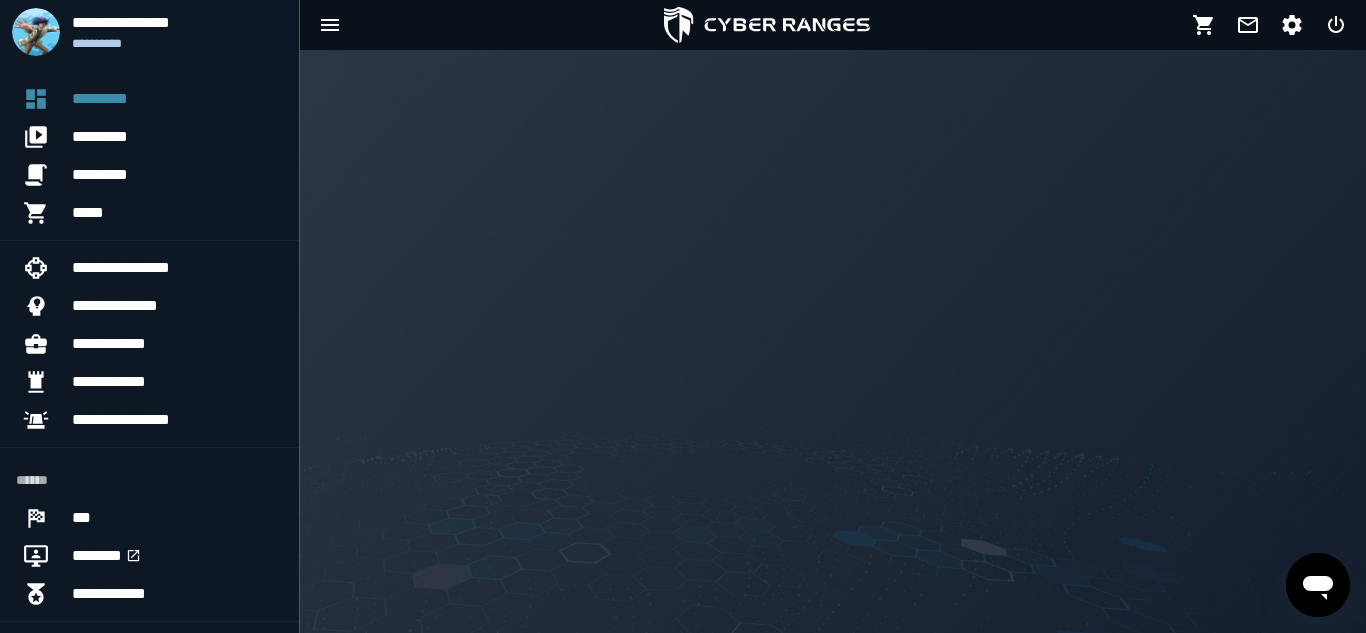click on "**********" at bounding box center [683, 316] 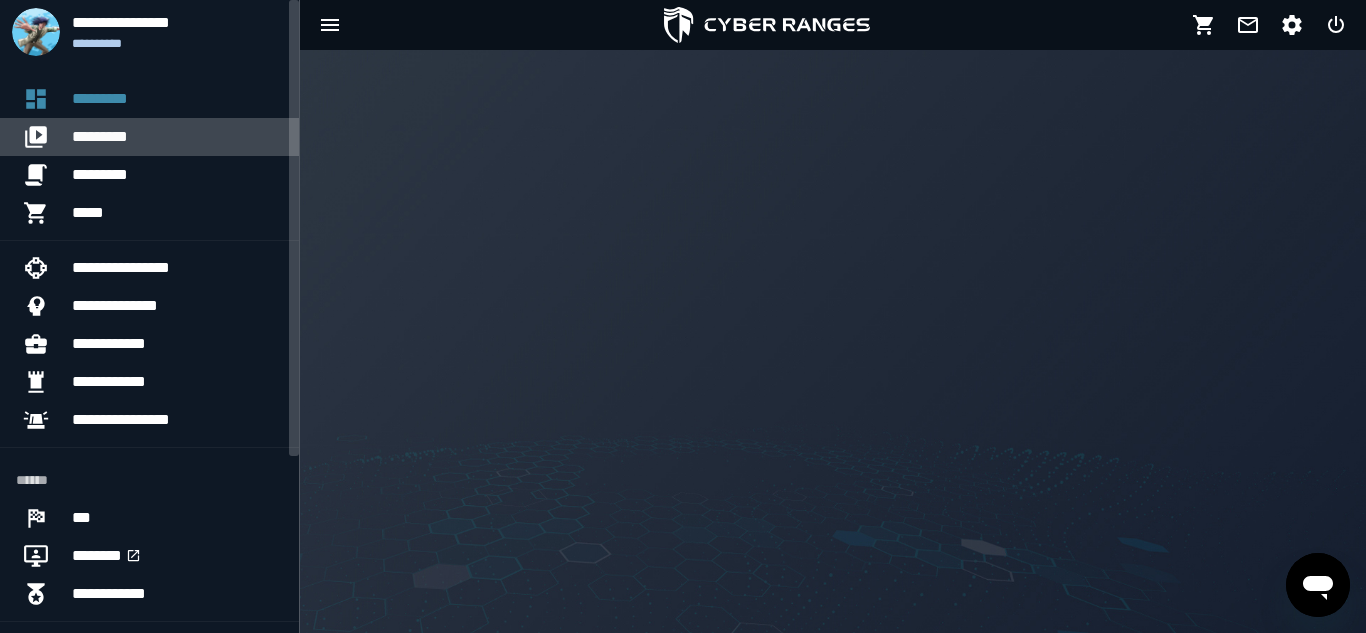 click on "*********" at bounding box center (177, 137) 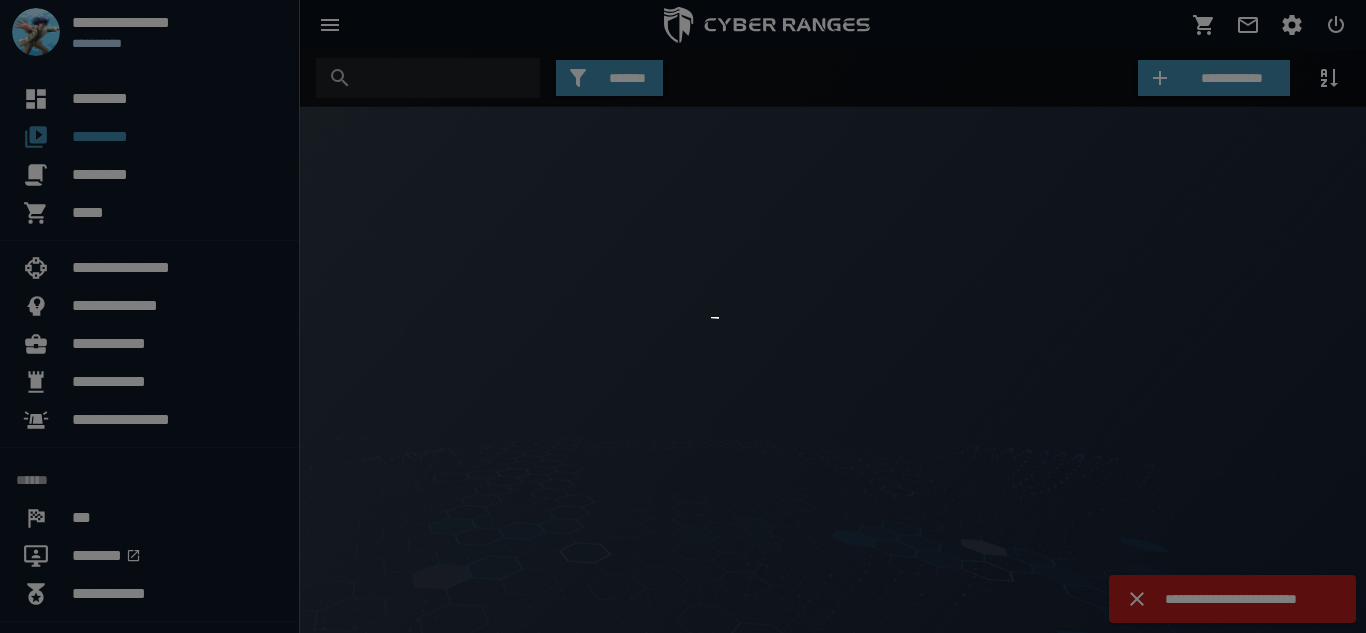 click at bounding box center (683, 316) 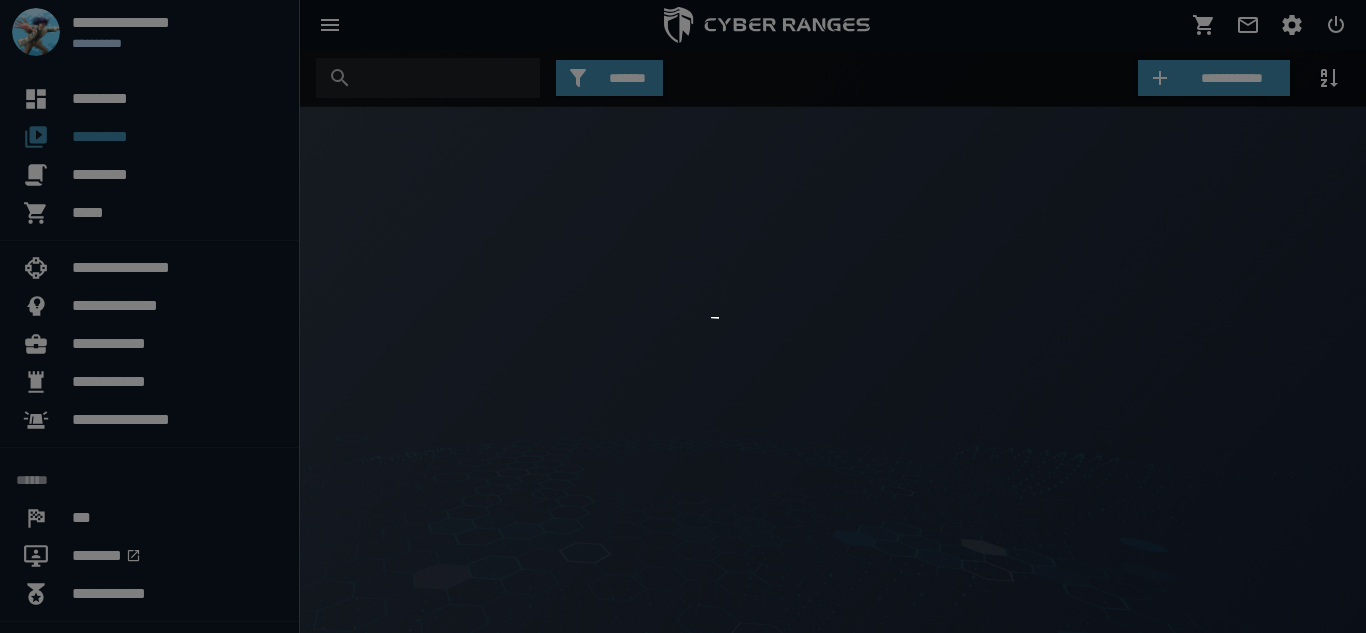 click at bounding box center (683, 316) 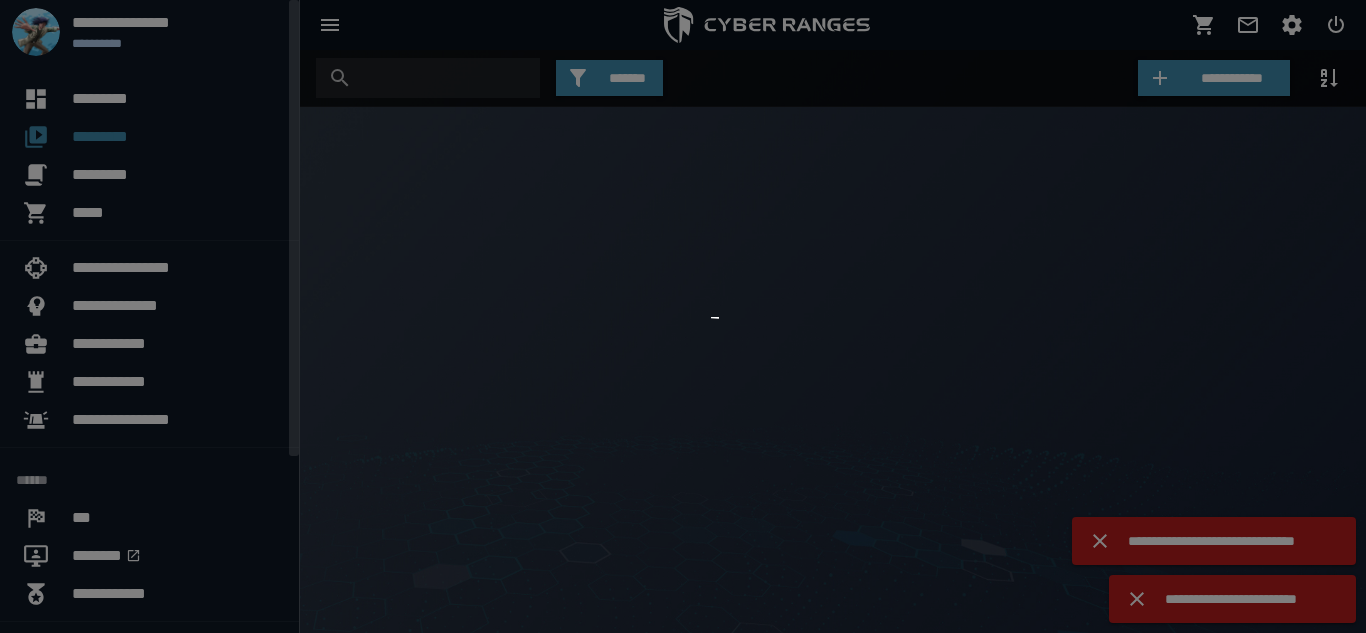 scroll, scrollTop: 0, scrollLeft: 0, axis: both 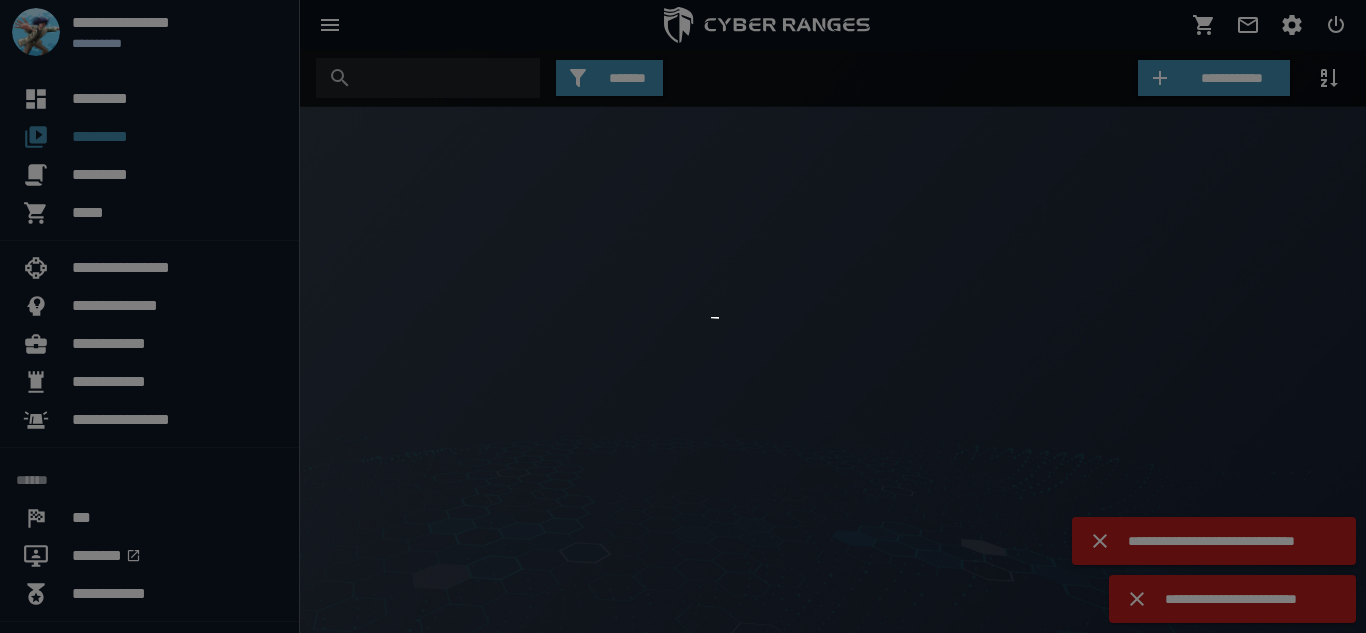 click at bounding box center (683, 316) 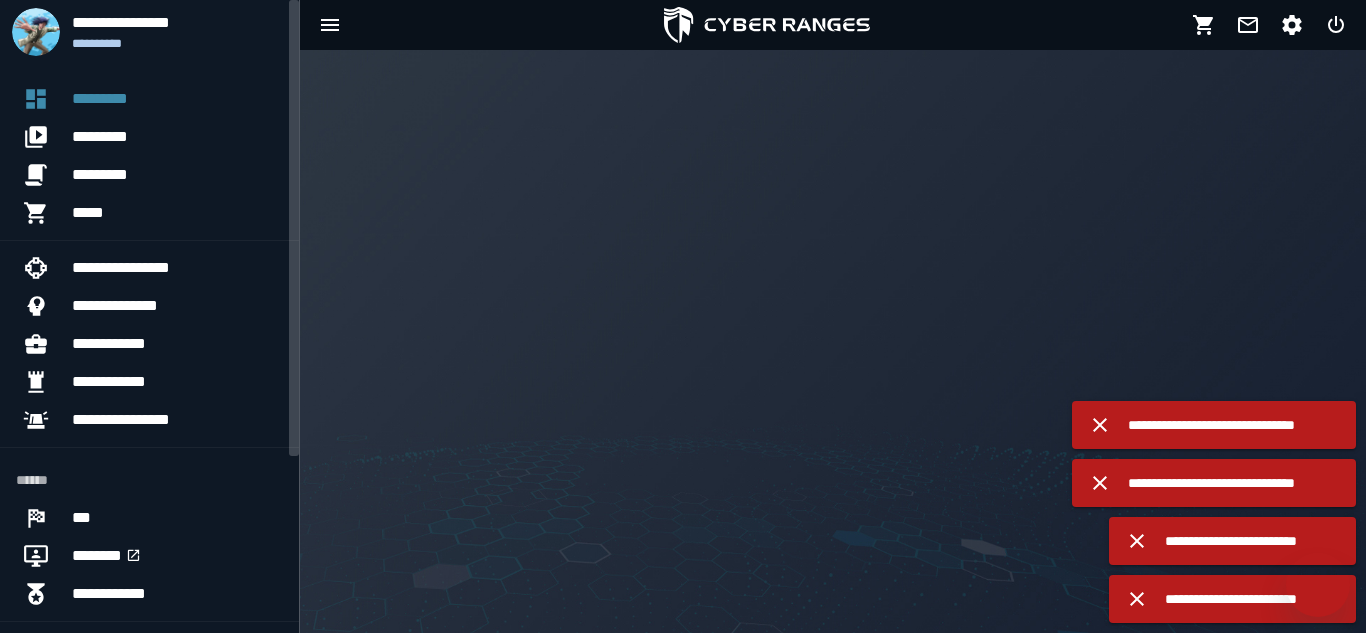 scroll, scrollTop: 0, scrollLeft: 0, axis: both 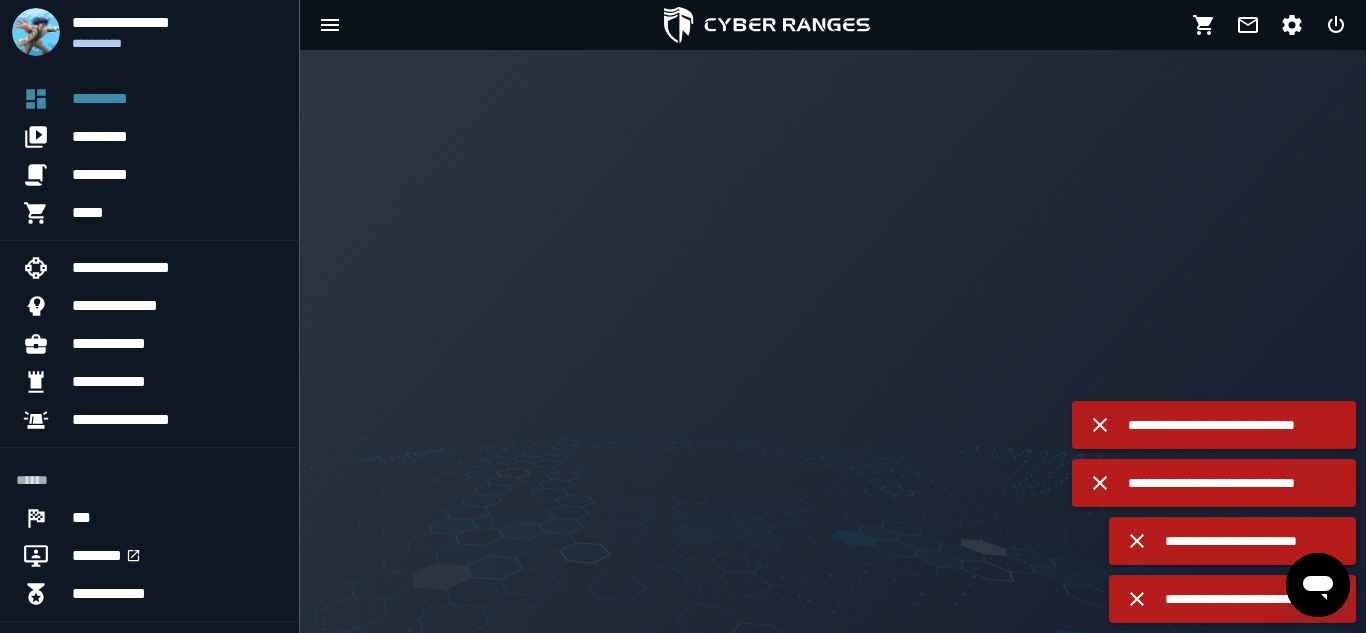 click at bounding box center (833, 341) 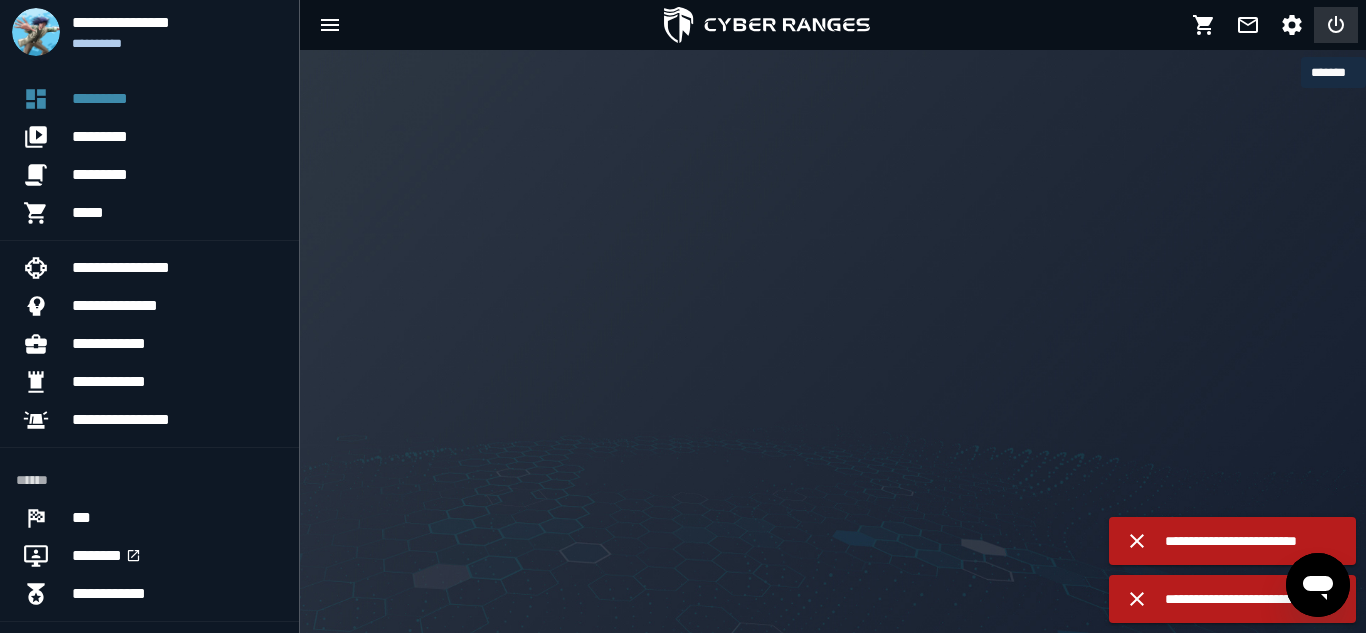 click 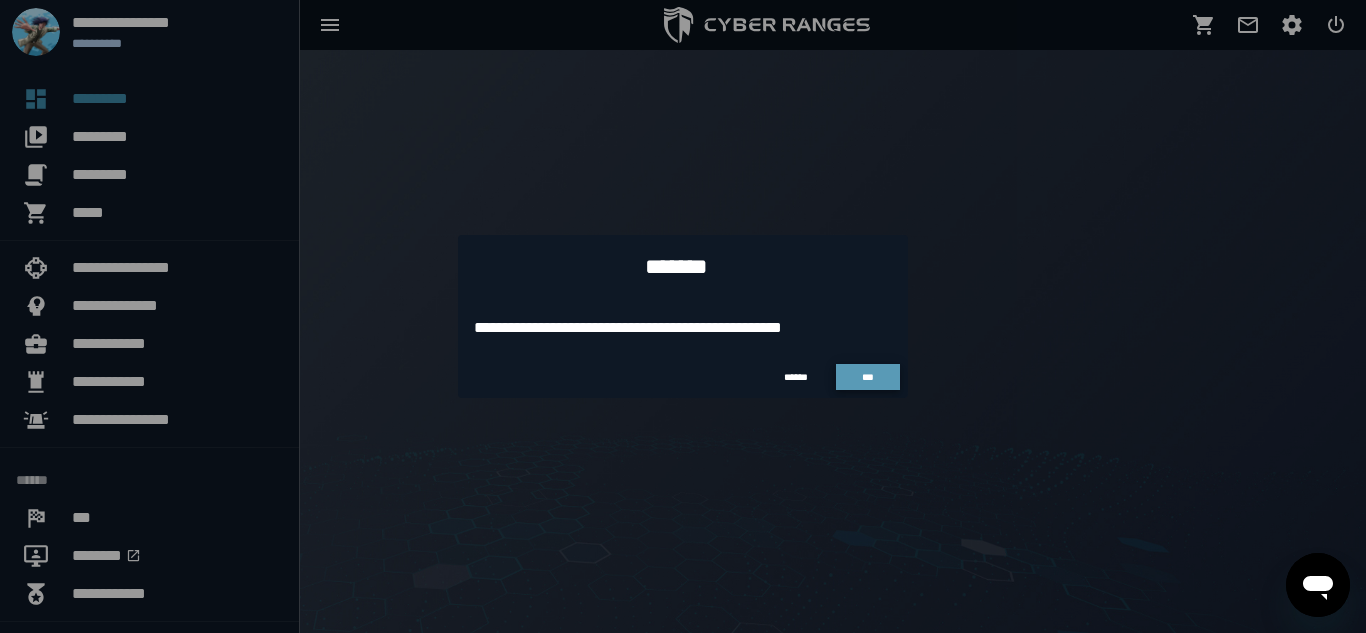 click on "***" at bounding box center (868, 377) 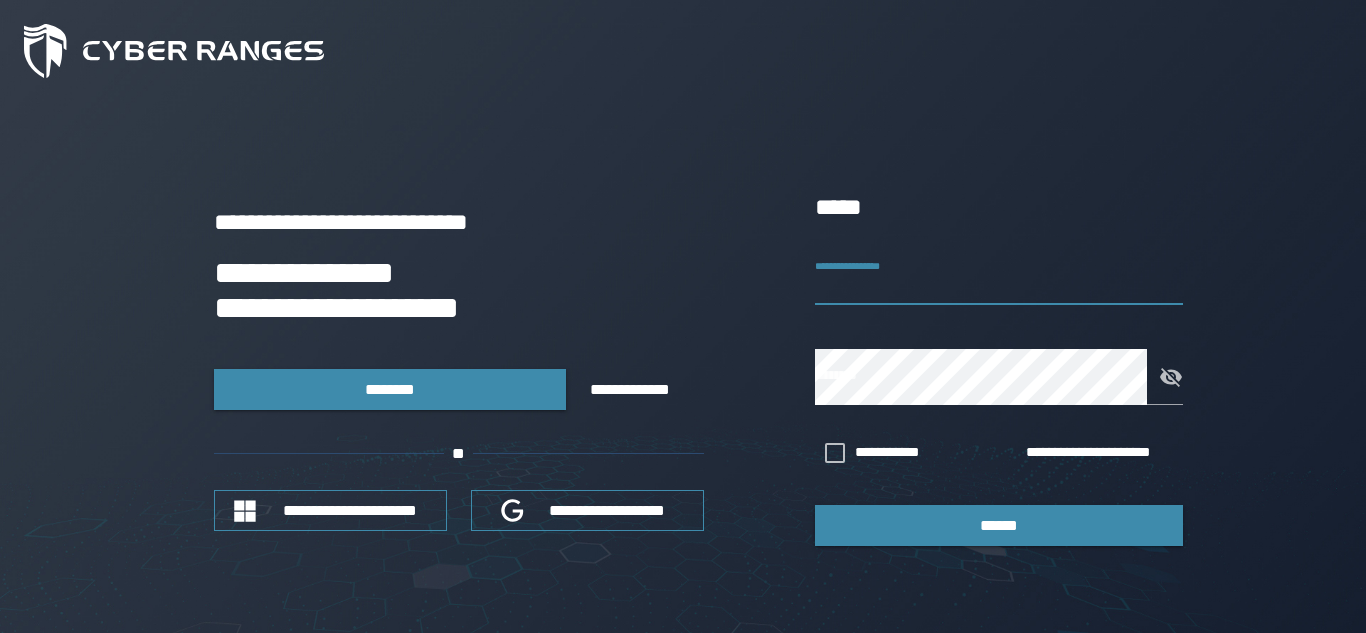 click on "**********" at bounding box center (999, 277) 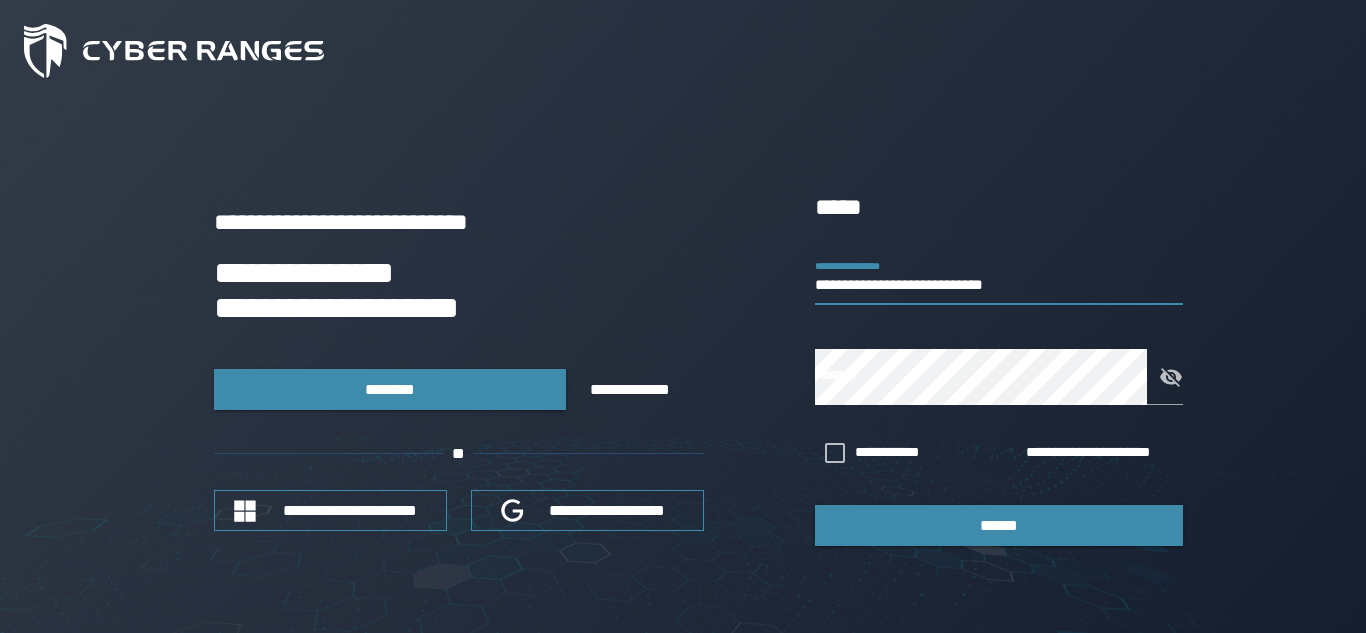 type on "**********" 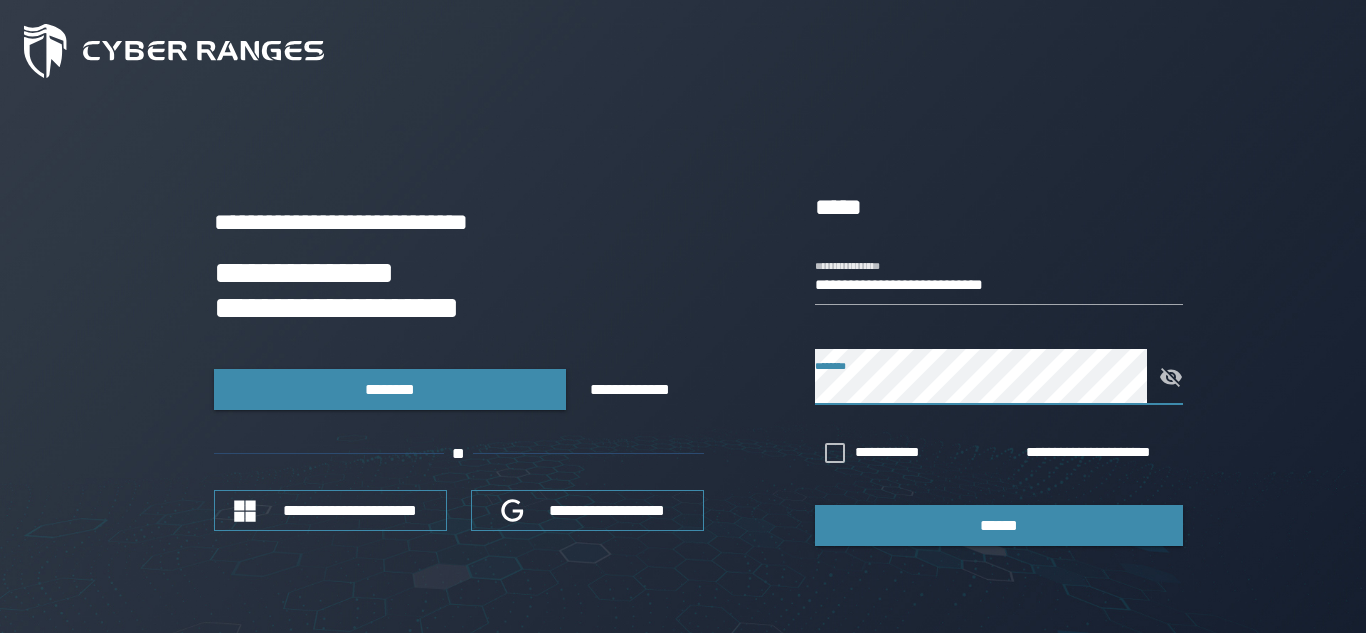 click at bounding box center [1165, 377] 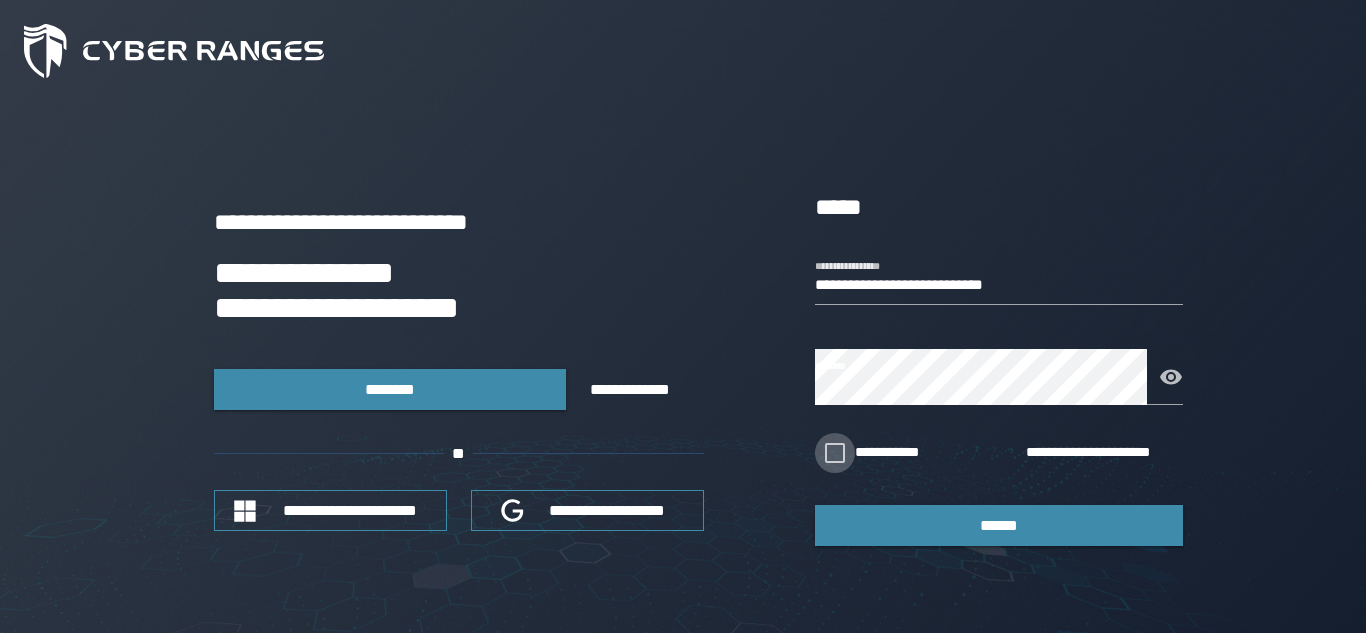 click on "**********" at bounding box center (902, 453) 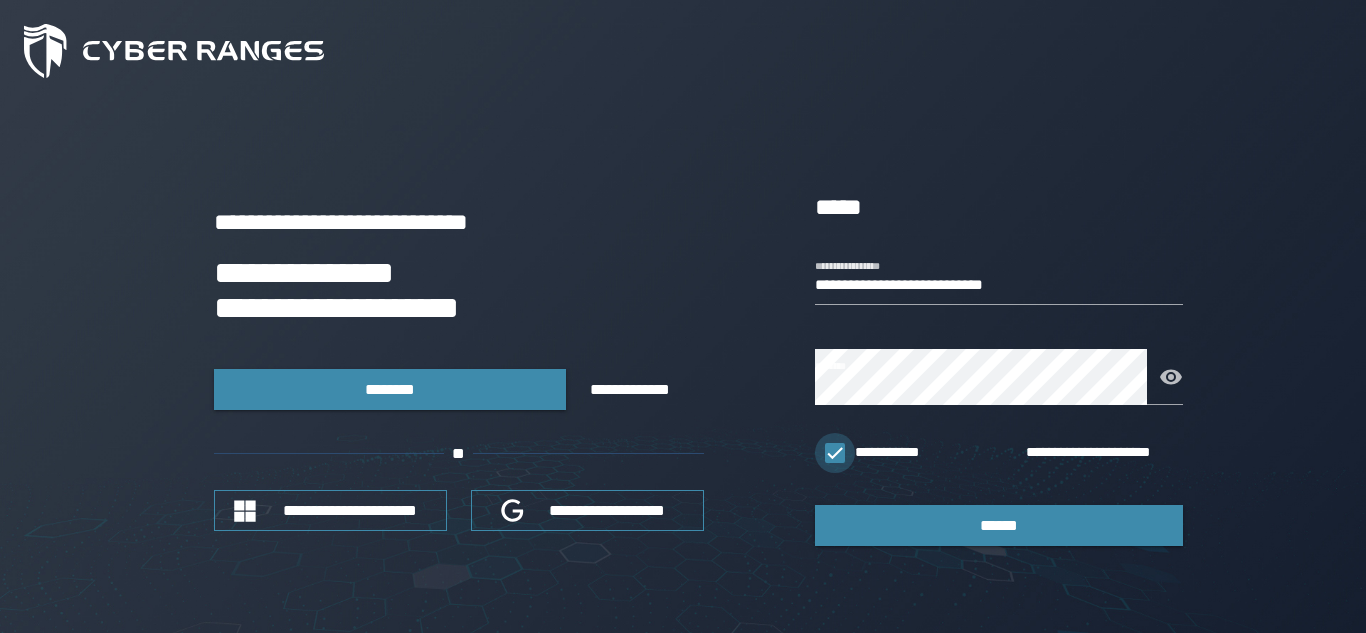 click 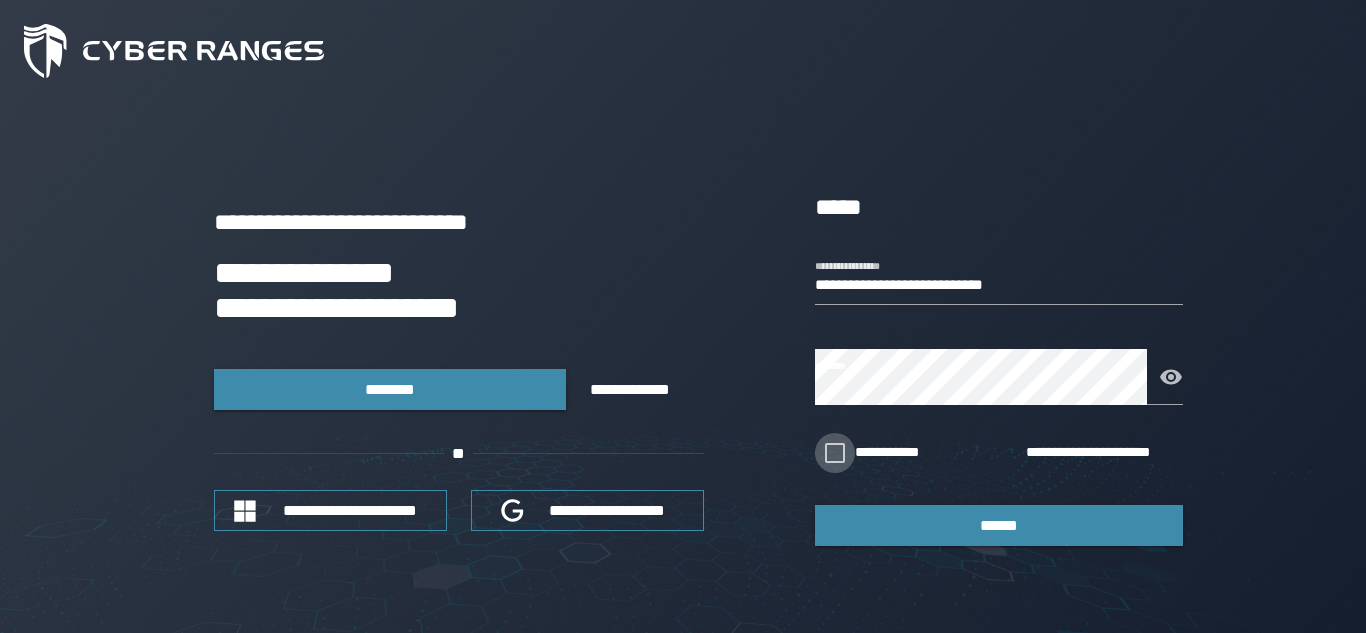 click at bounding box center (835, 453) 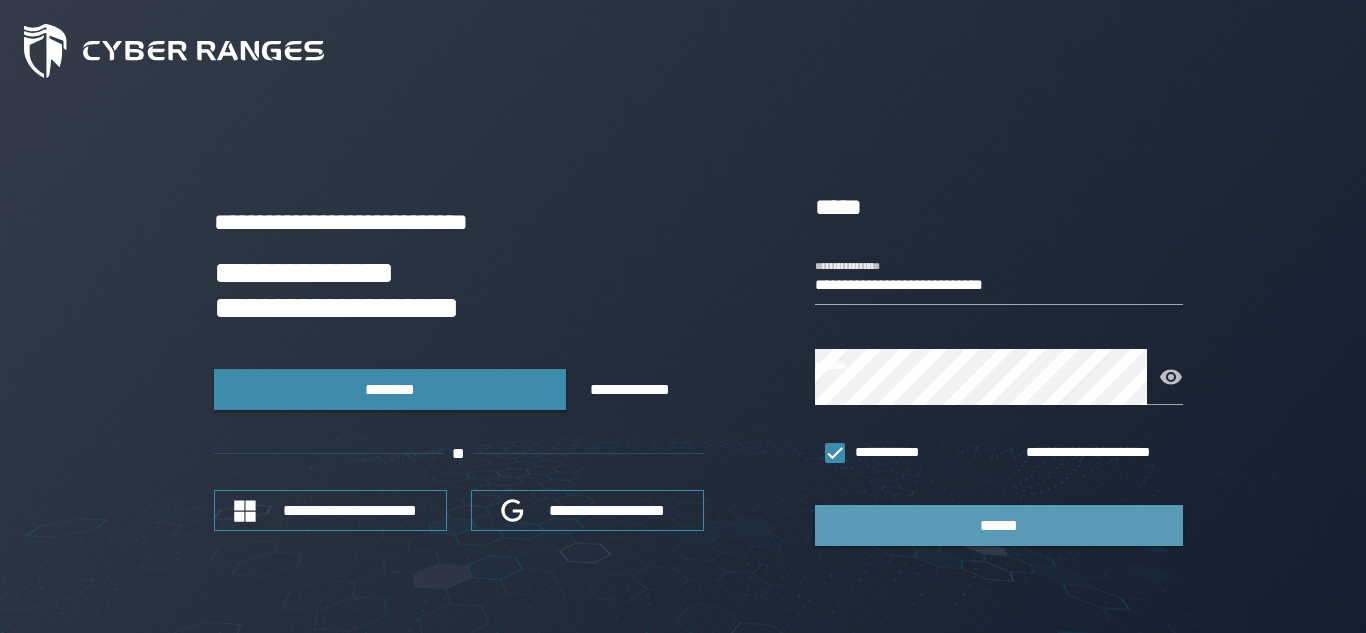 click on "******" at bounding box center (999, 525) 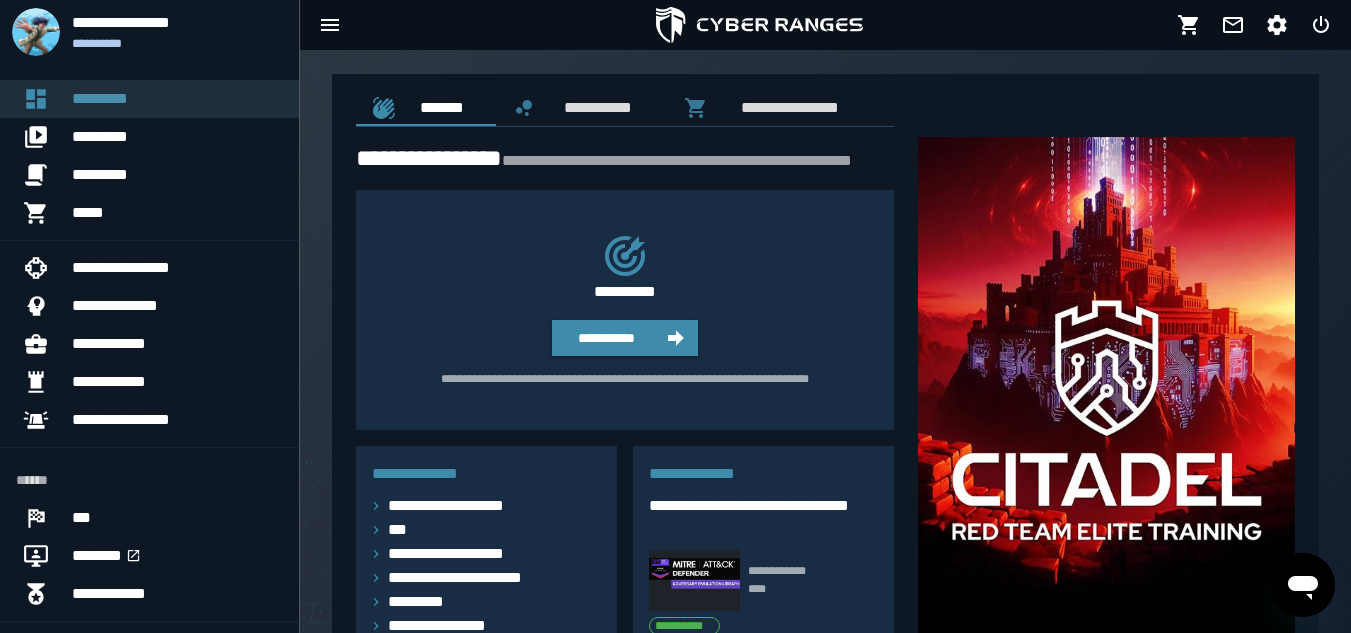 scroll, scrollTop: 305, scrollLeft: 0, axis: vertical 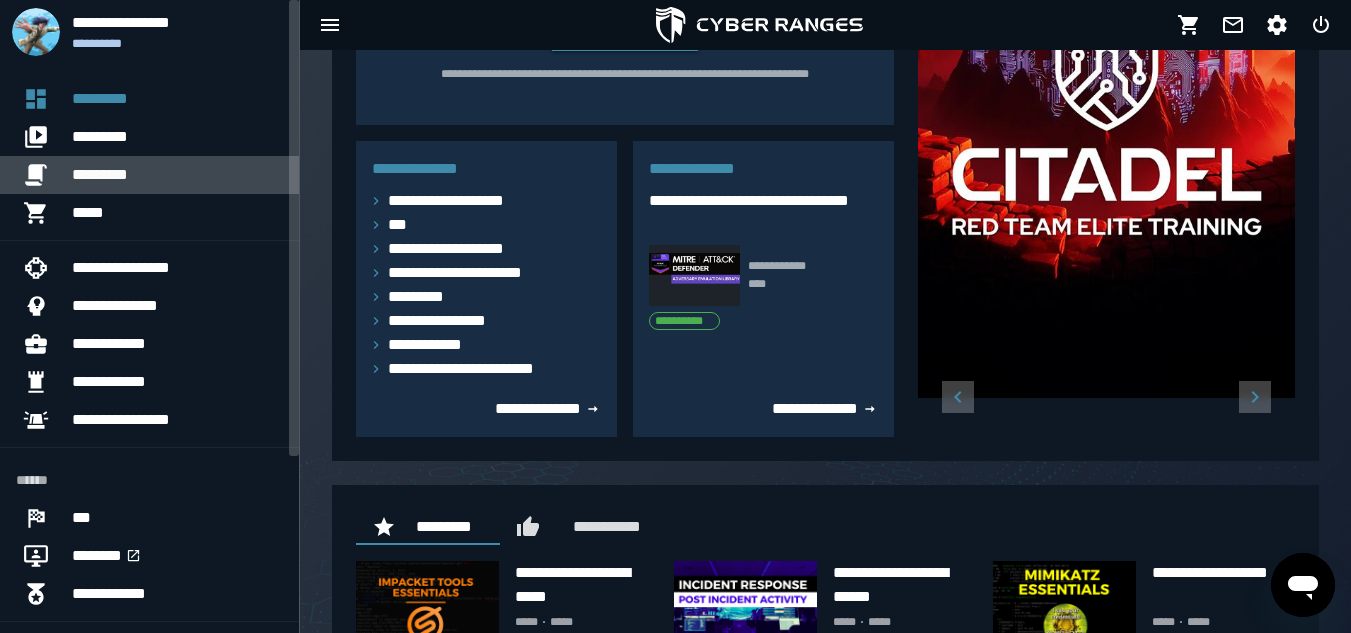 click on "*********" at bounding box center [177, 175] 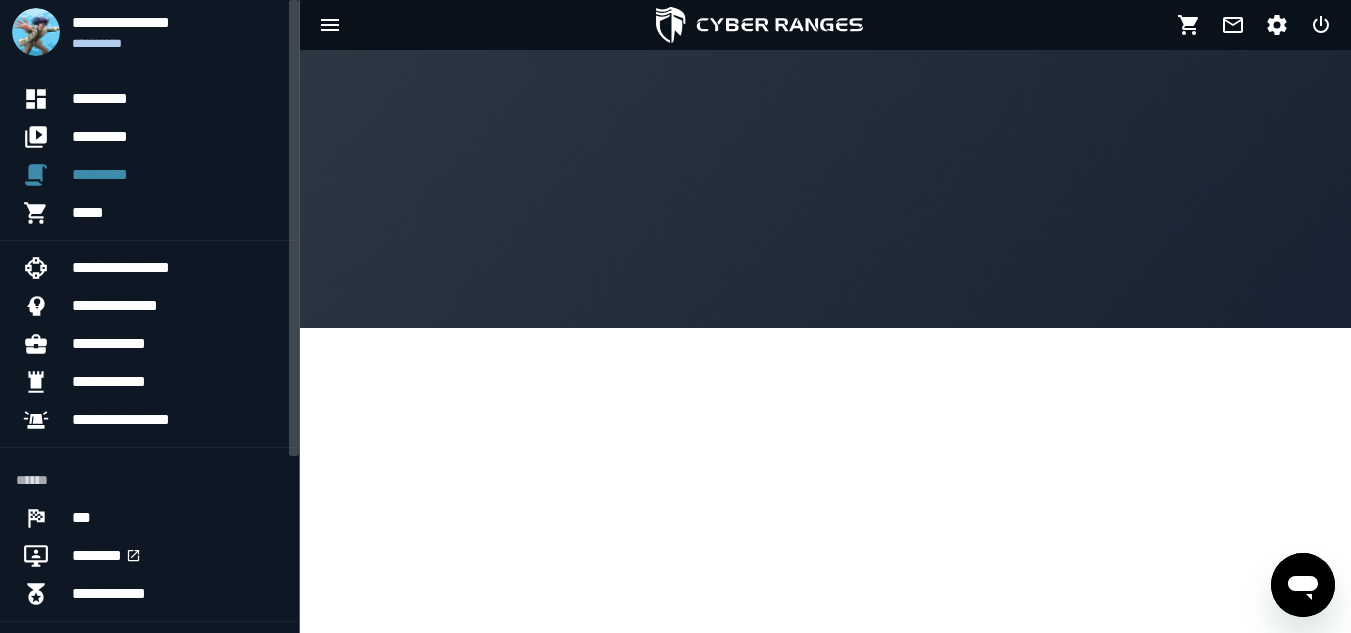 scroll, scrollTop: 0, scrollLeft: 0, axis: both 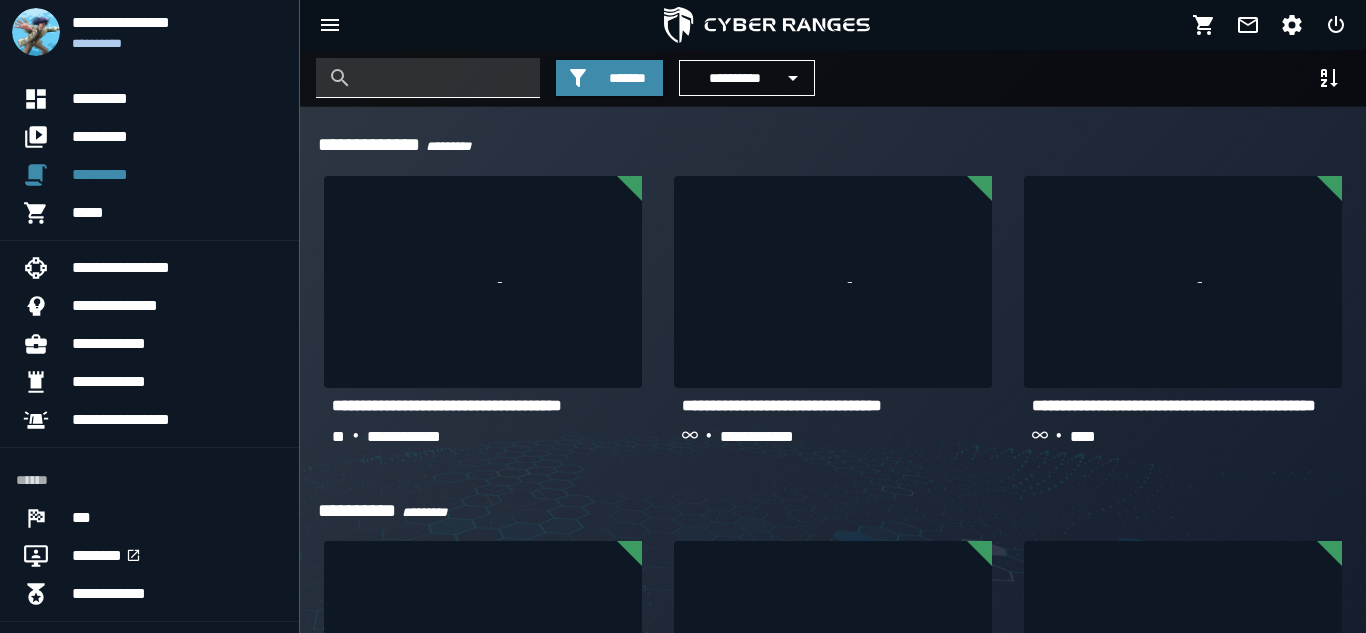click at bounding box center [443, 78] 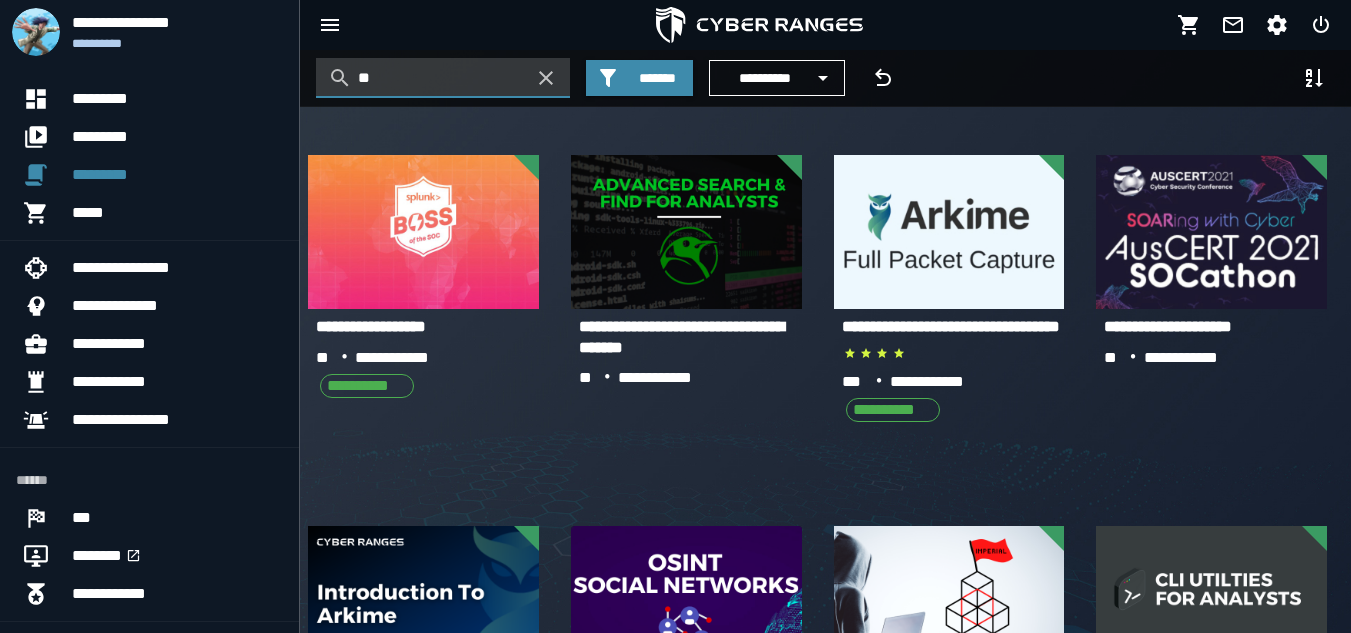 type on "*" 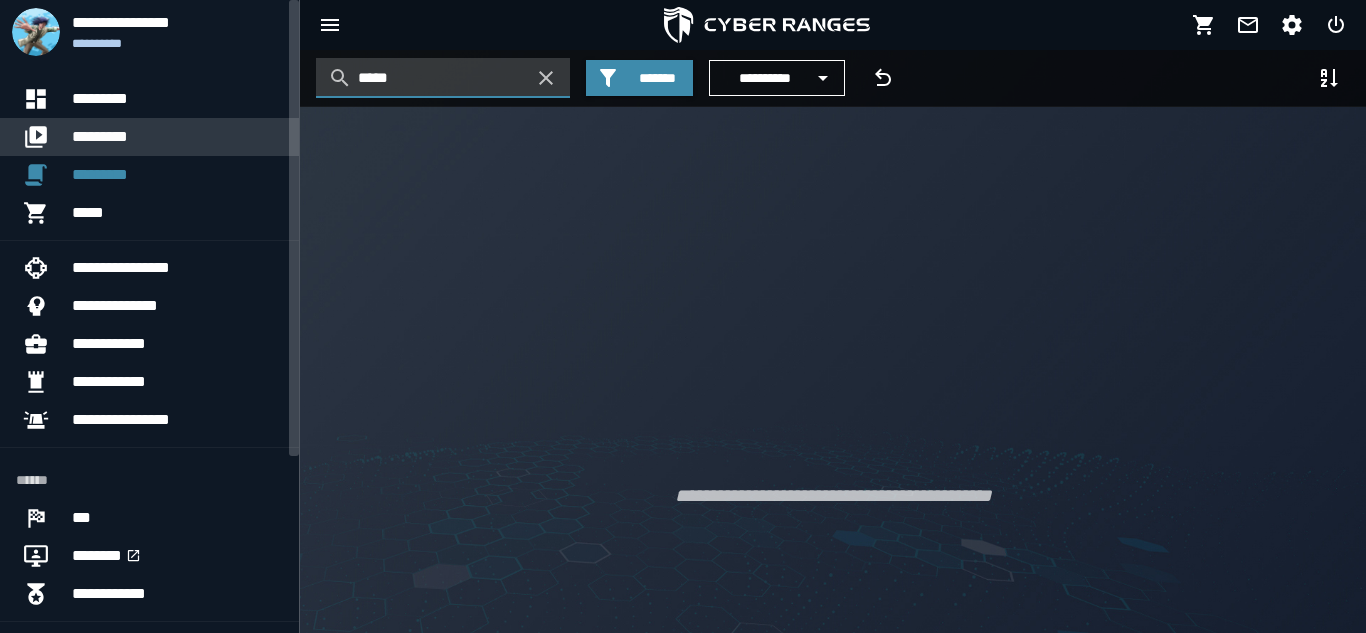 type on "*****" 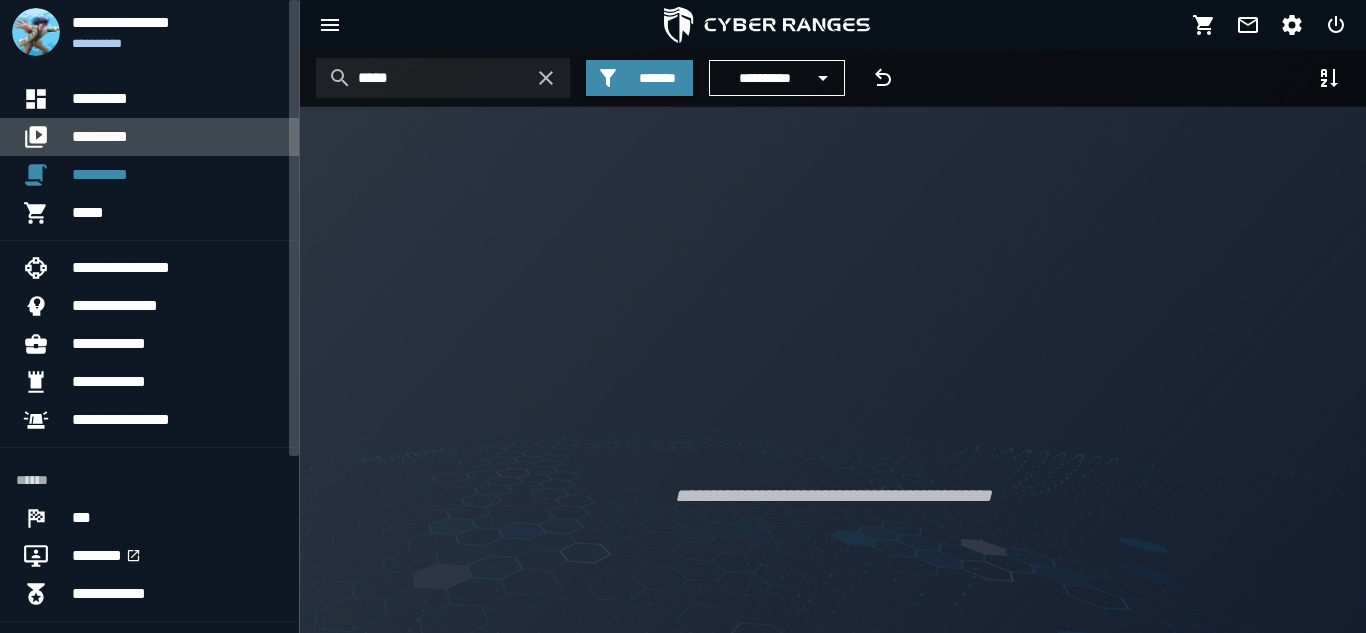 click on "*********" at bounding box center [177, 137] 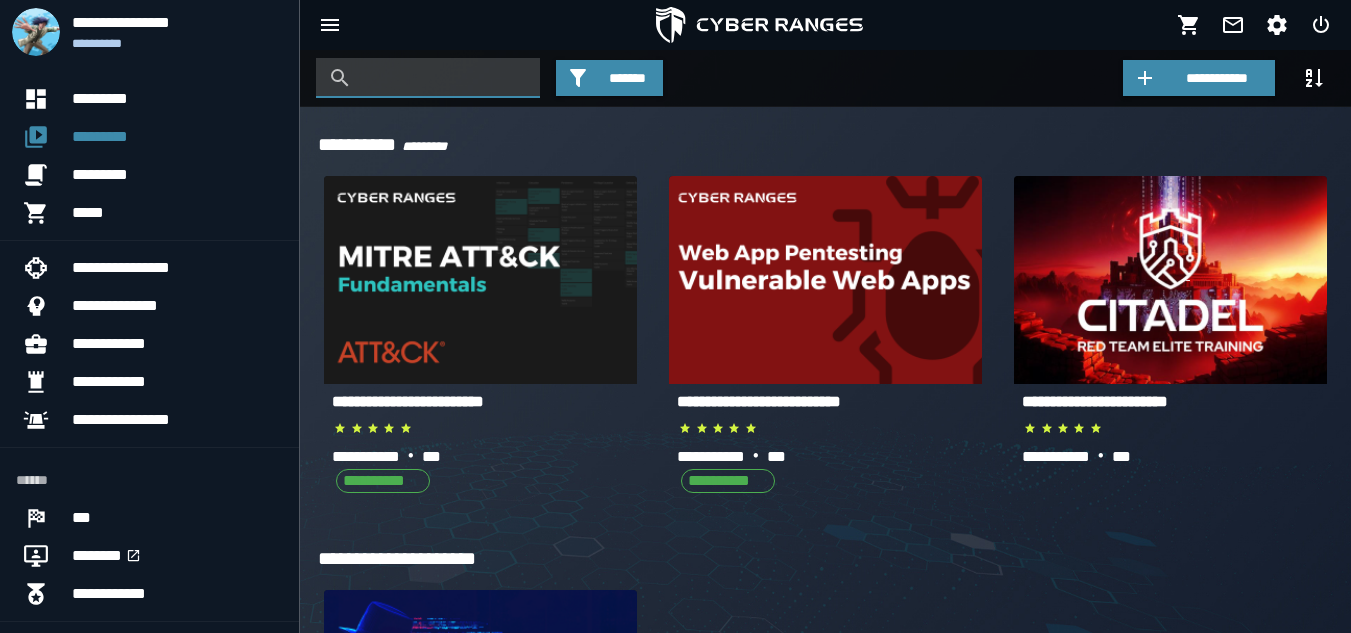 click at bounding box center [443, 78] 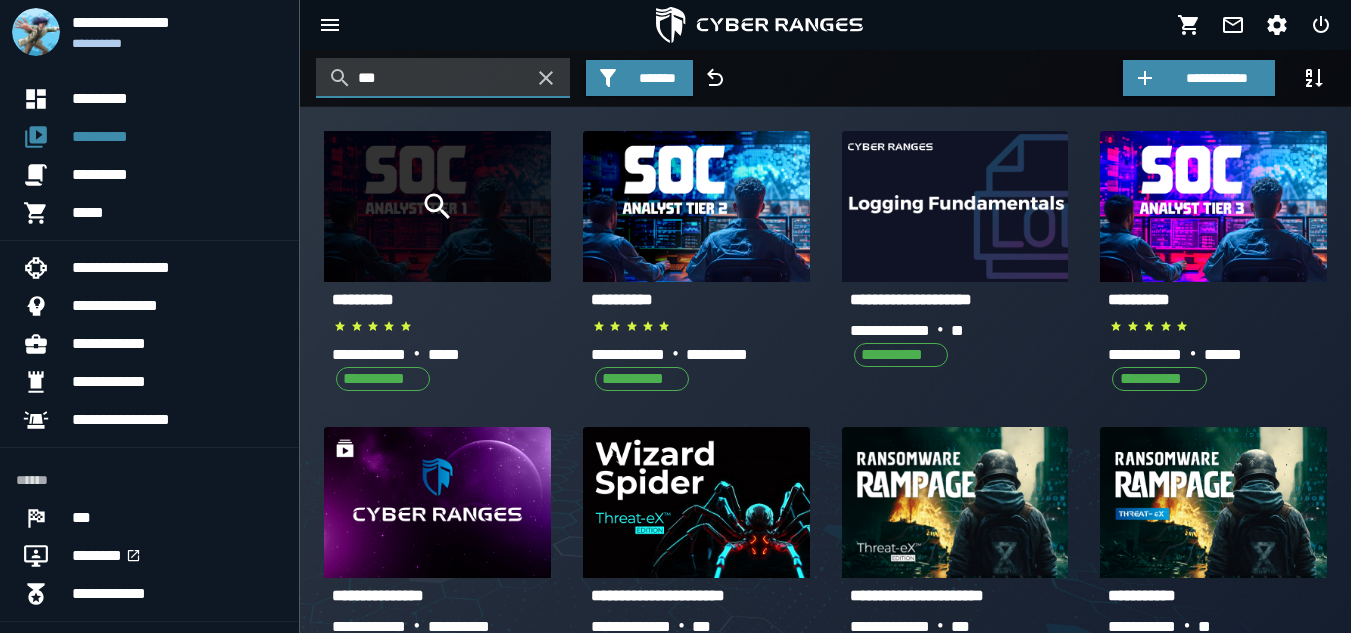 type on "***" 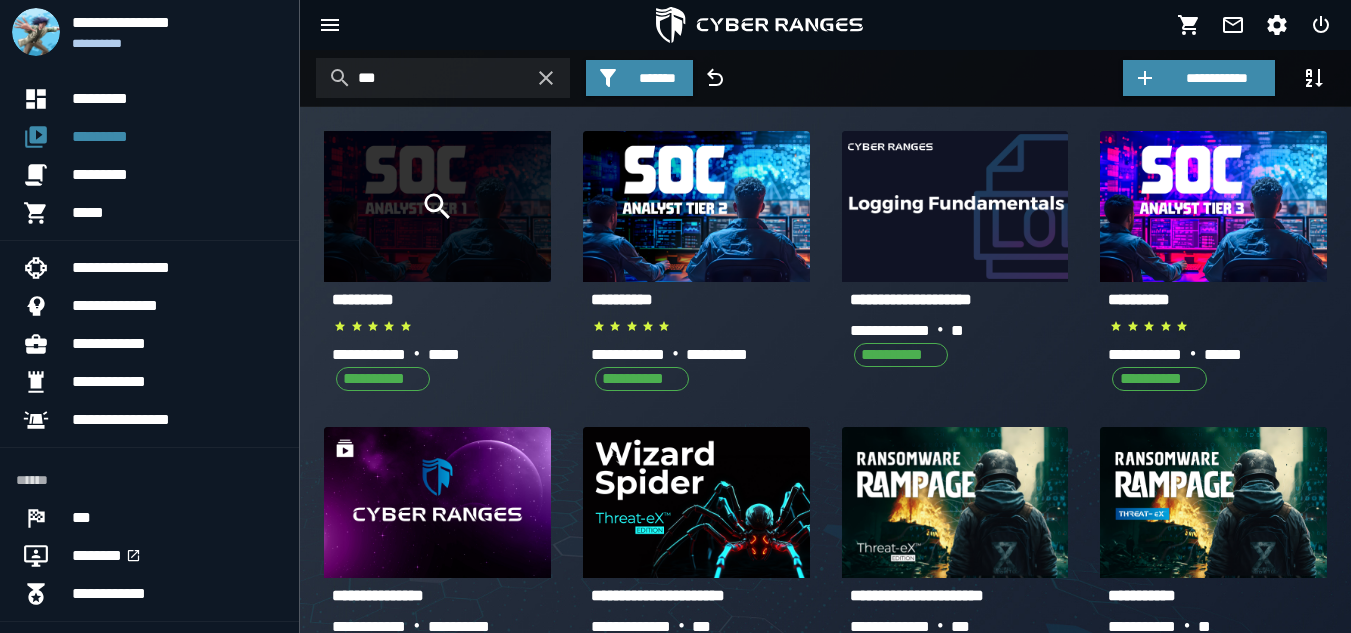click 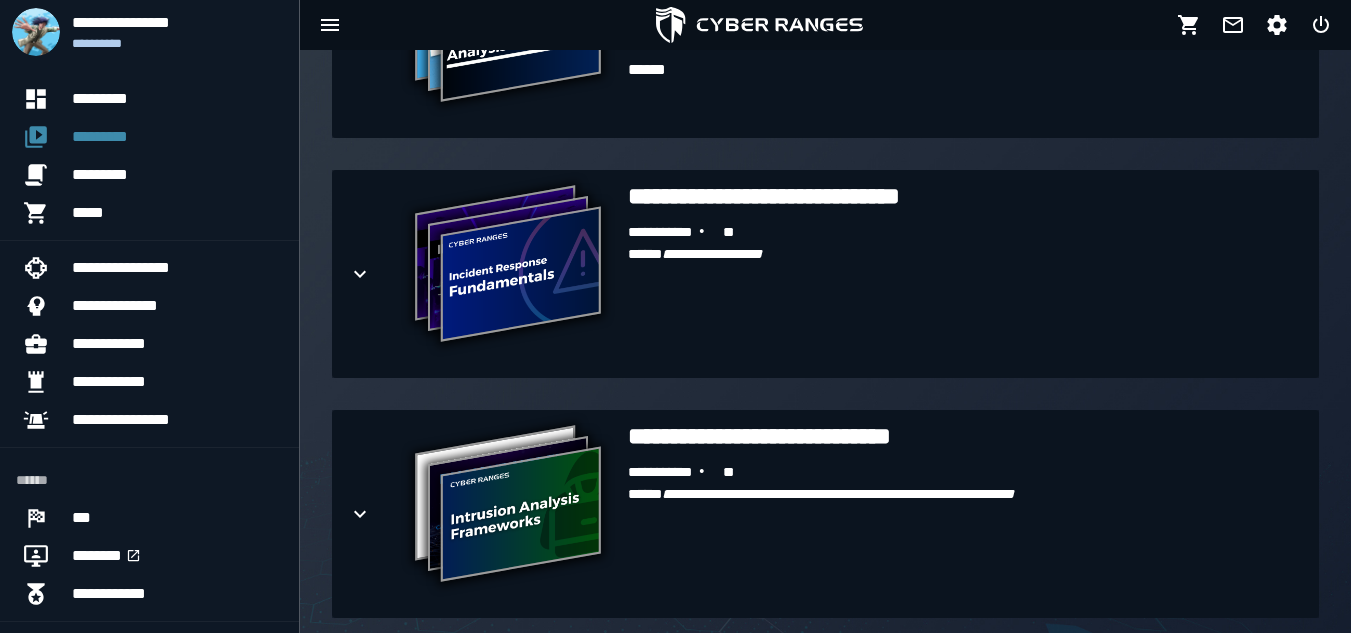 scroll, scrollTop: 1606, scrollLeft: 0, axis: vertical 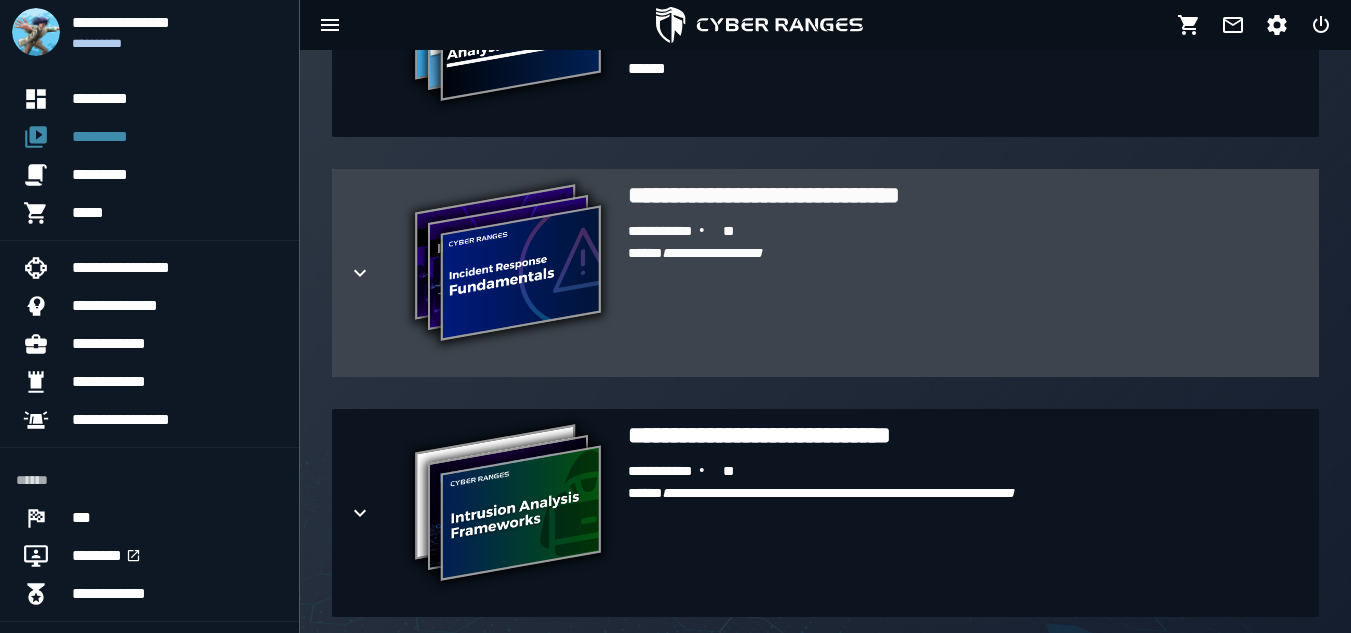 click 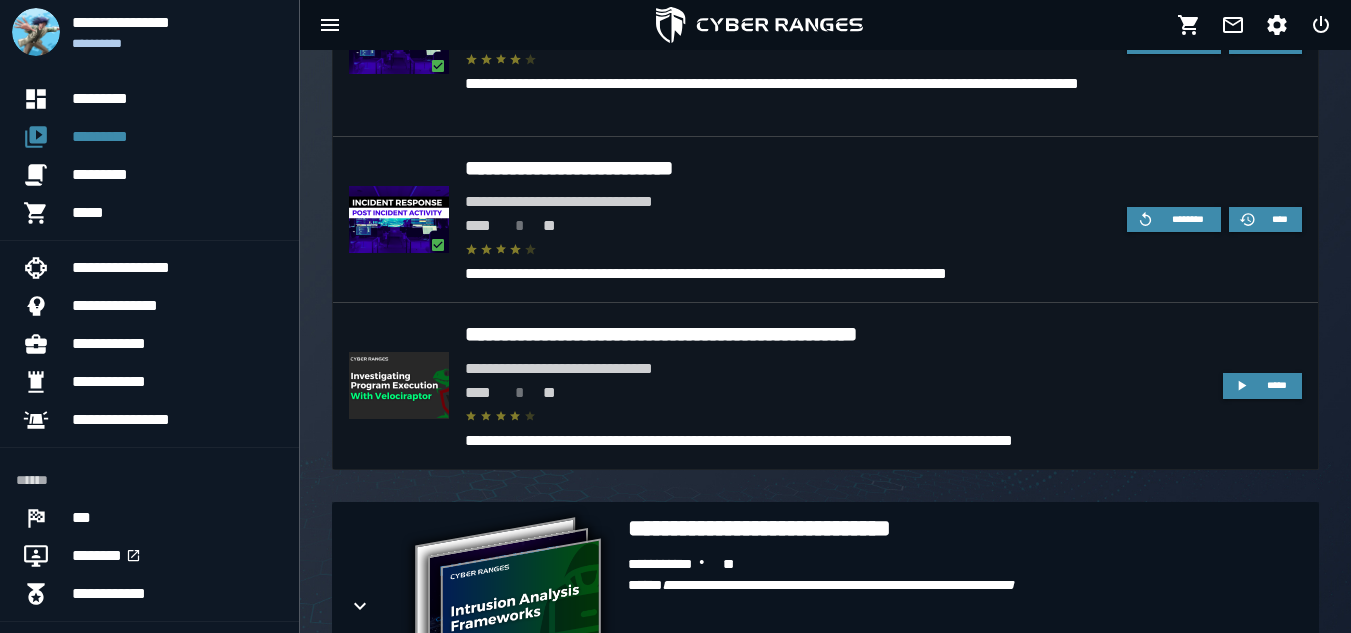 scroll, scrollTop: 2564, scrollLeft: 0, axis: vertical 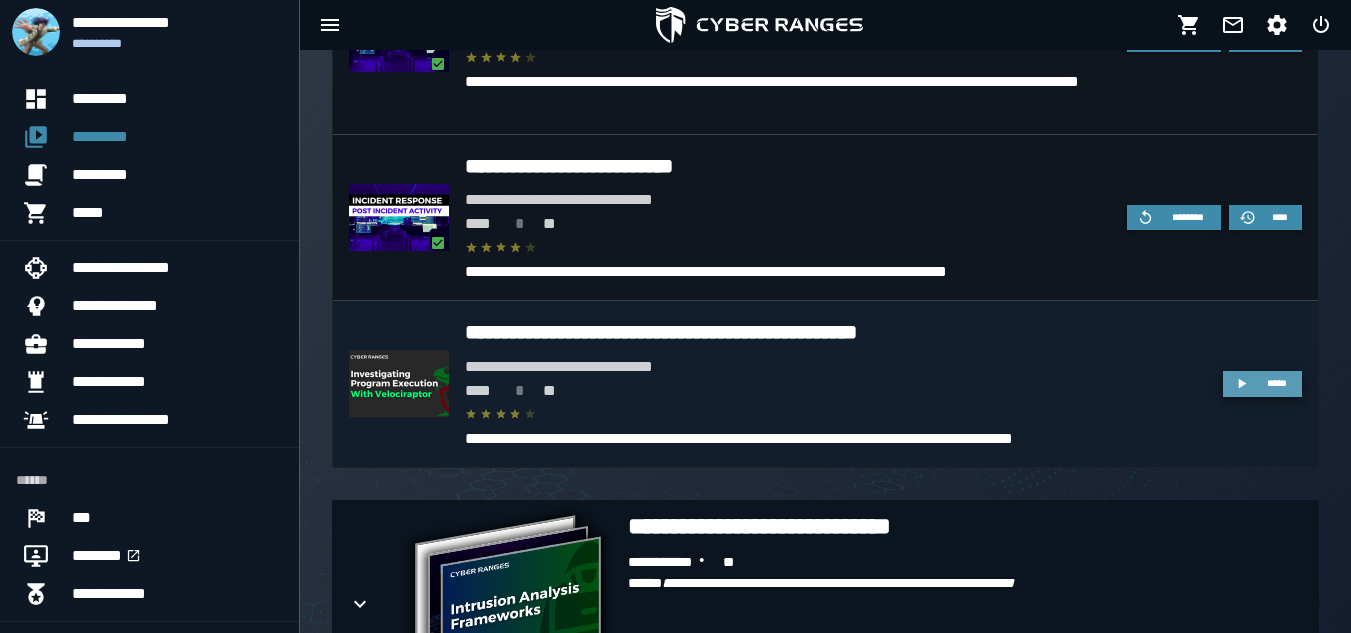 click on "*****" at bounding box center [1262, 384] 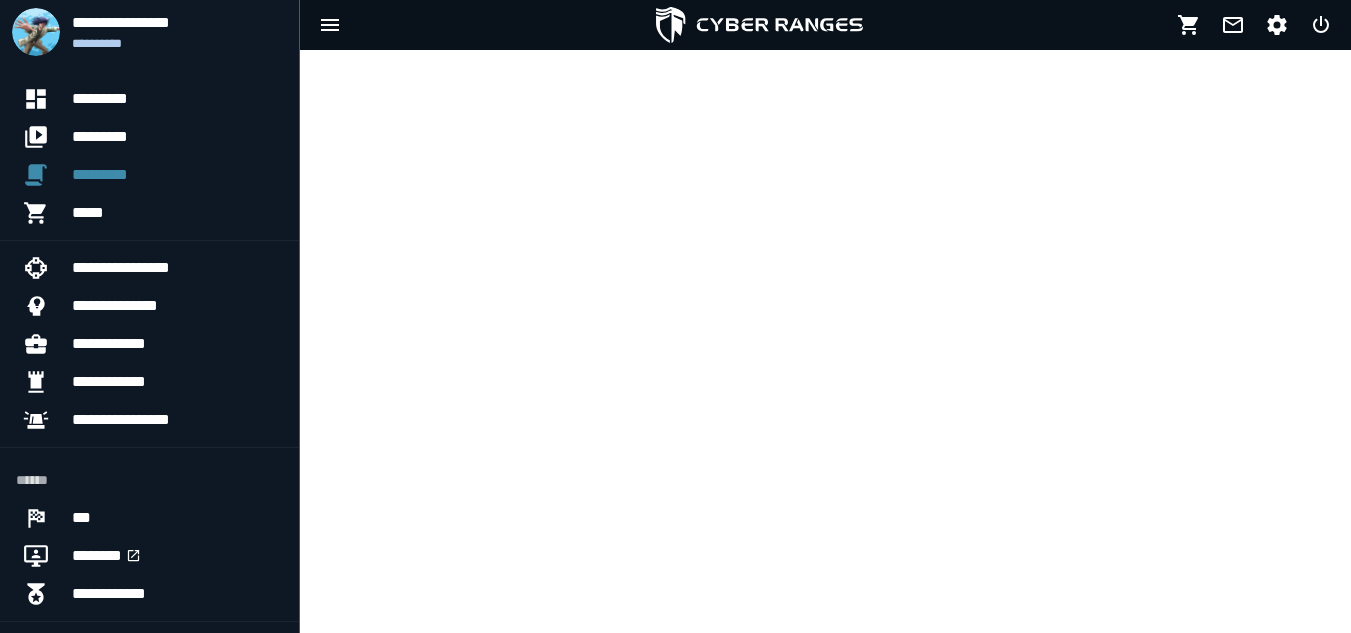 scroll, scrollTop: 0, scrollLeft: 0, axis: both 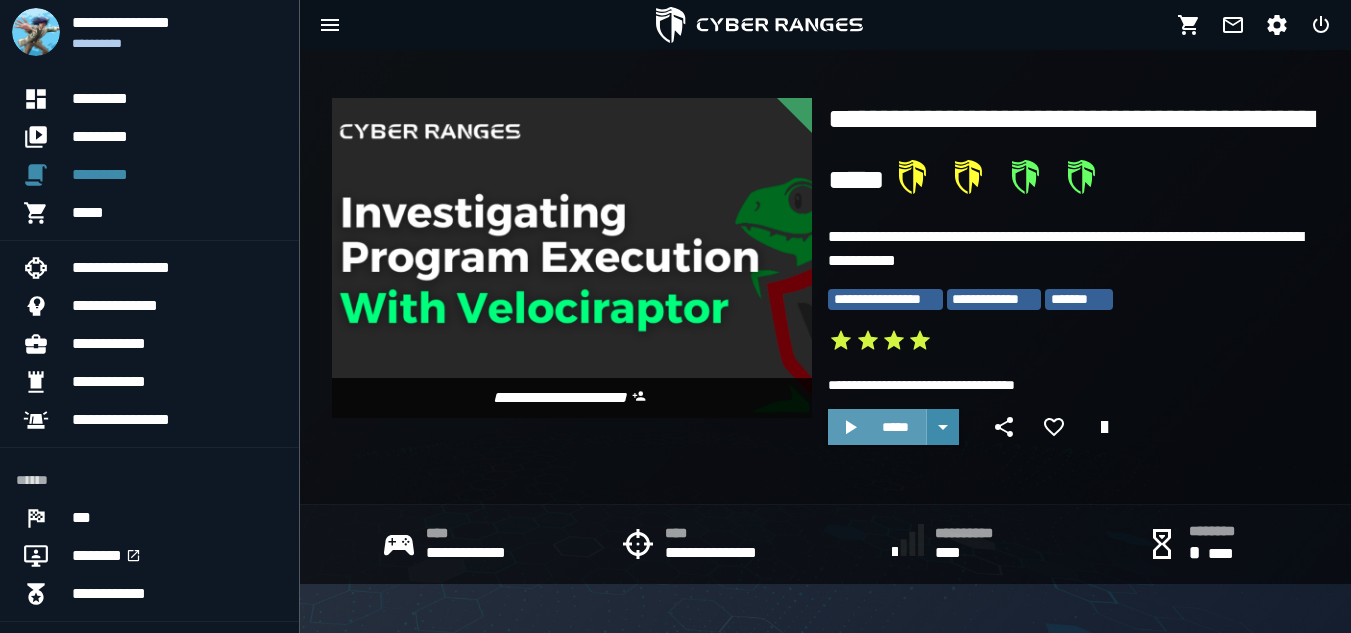 click on "*****" at bounding box center [877, 427] 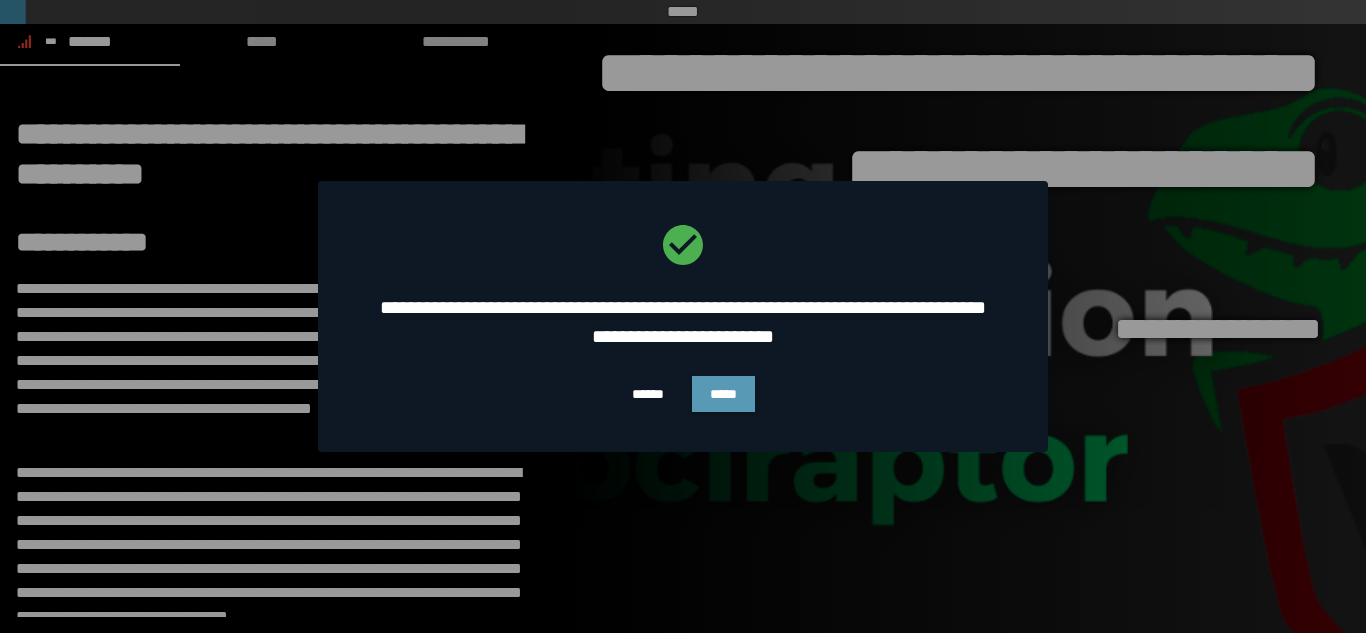 click on "*****" at bounding box center (723, 394) 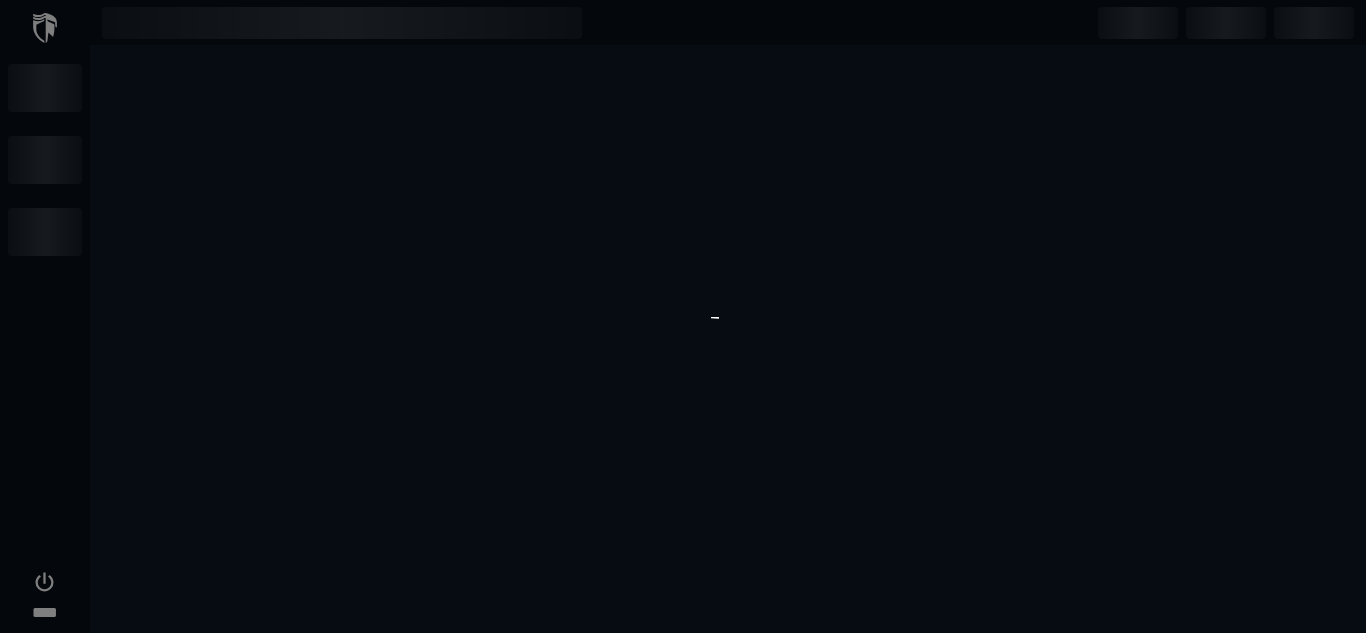 click at bounding box center [683, 316] 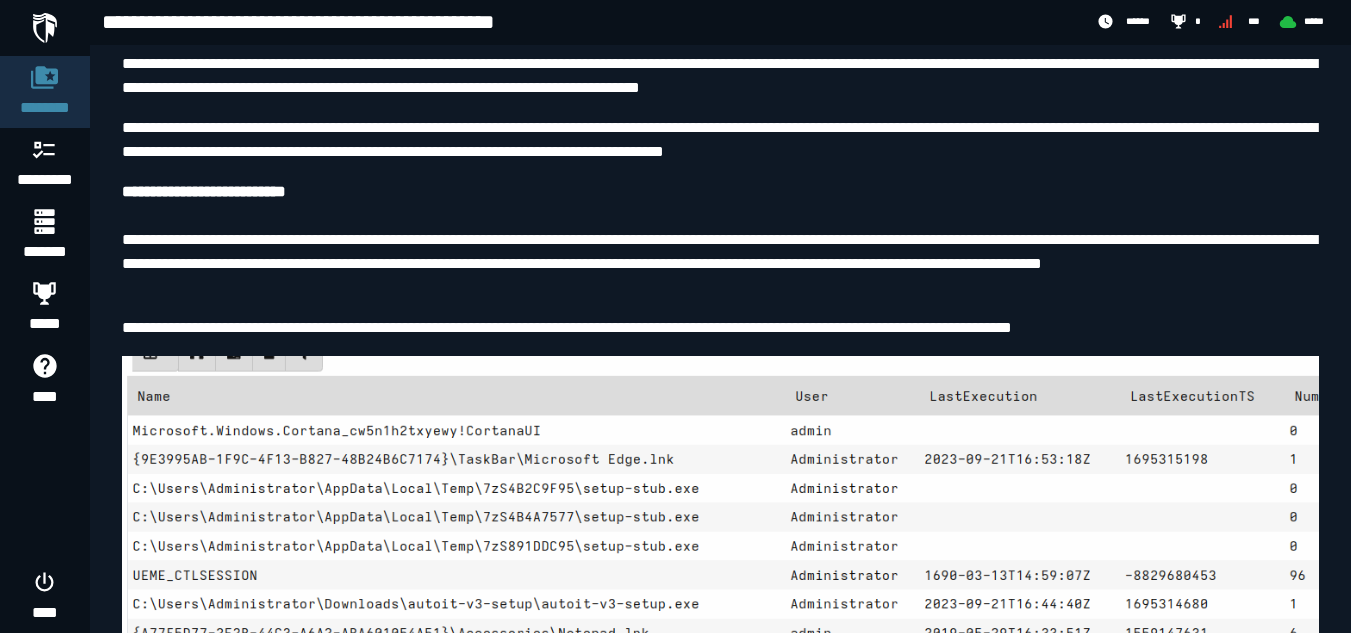 scroll, scrollTop: 3336, scrollLeft: 0, axis: vertical 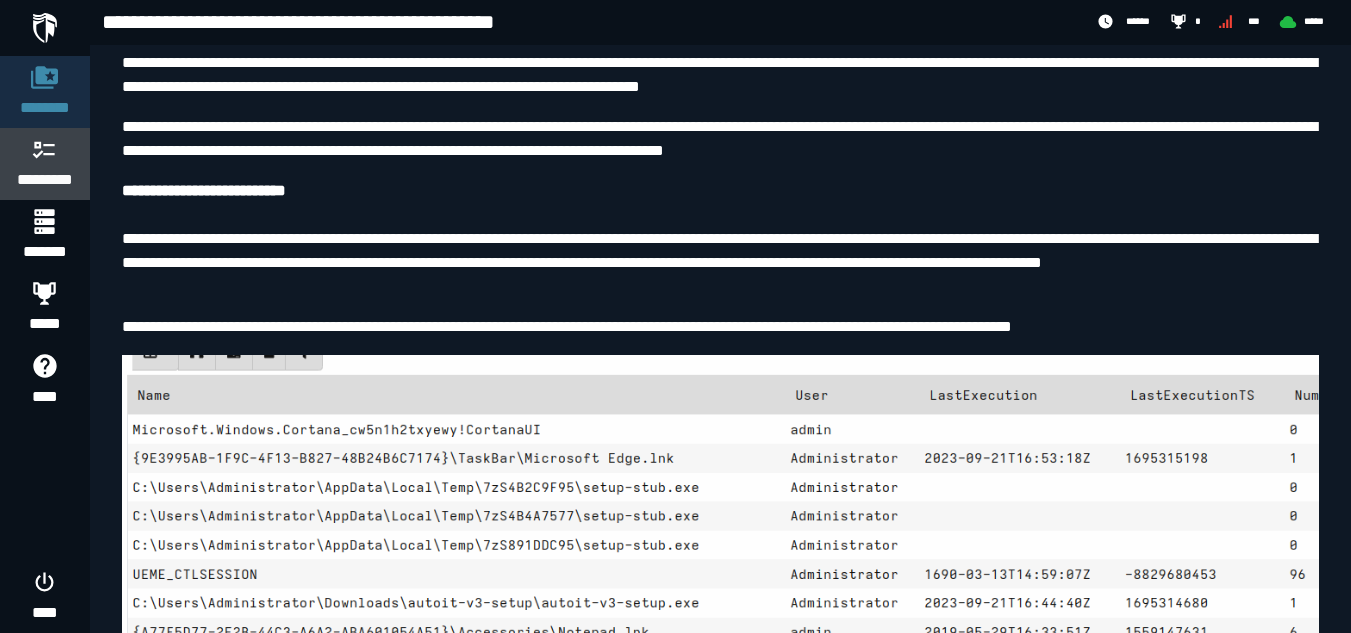 click 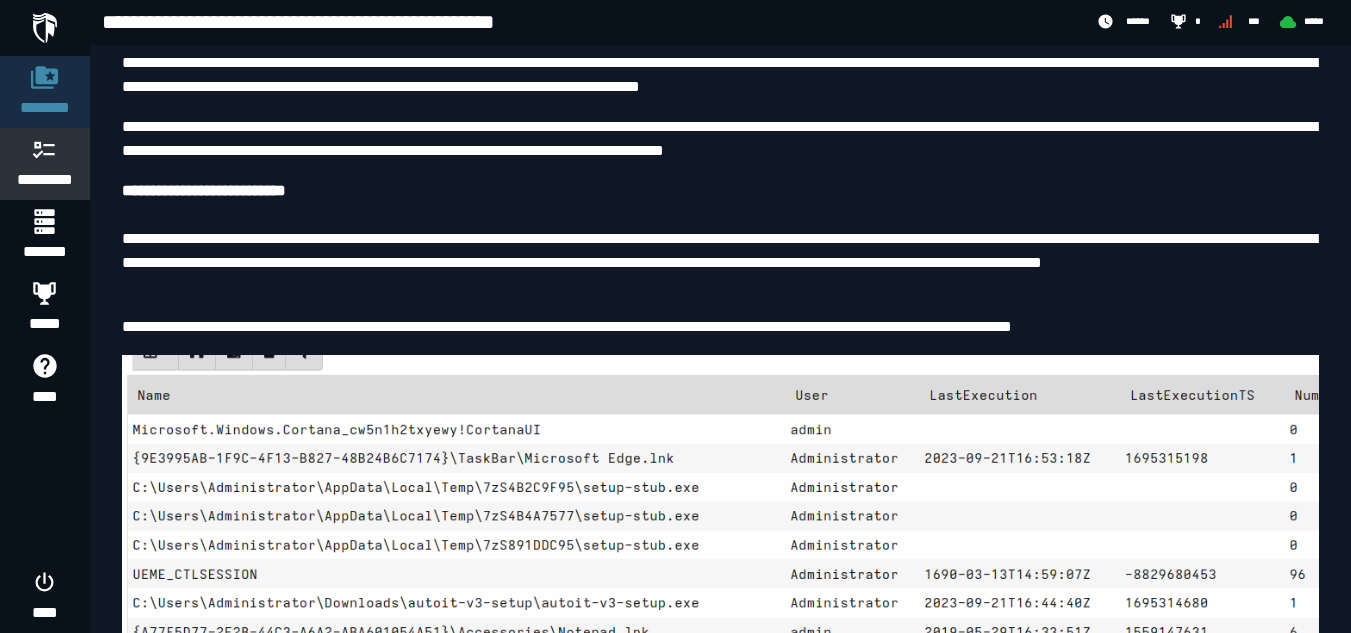 scroll, scrollTop: 0, scrollLeft: 0, axis: both 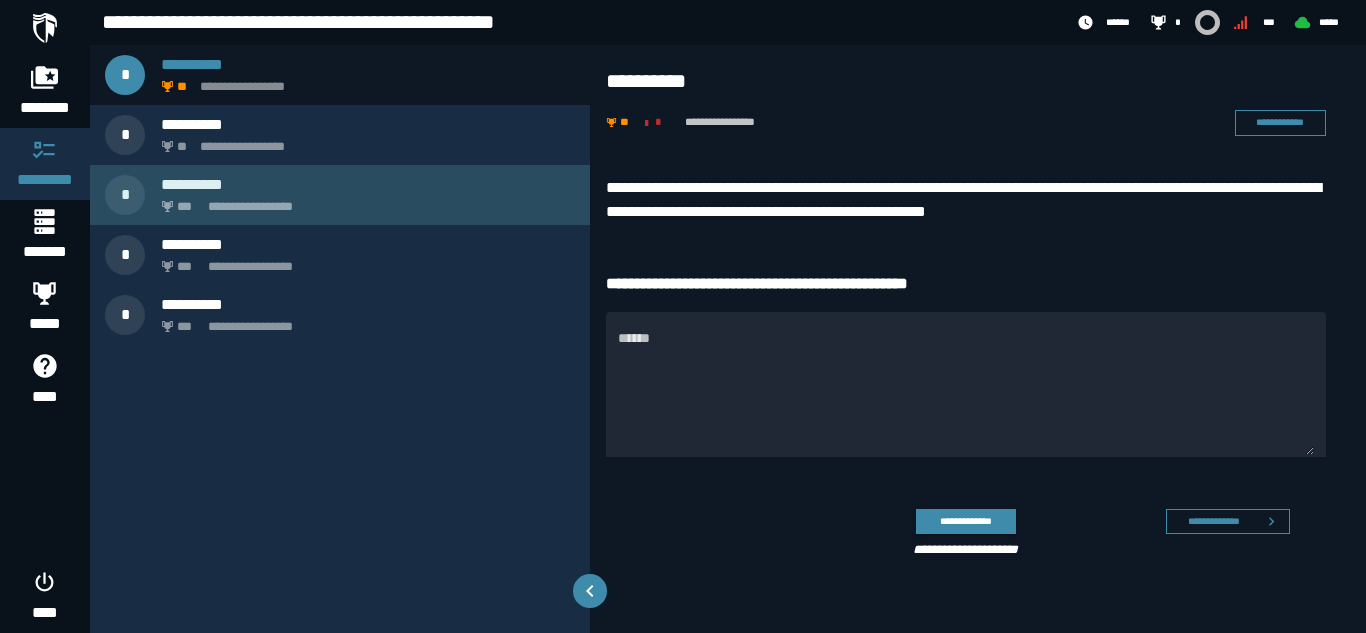 click on "**********" at bounding box center (340, 195) 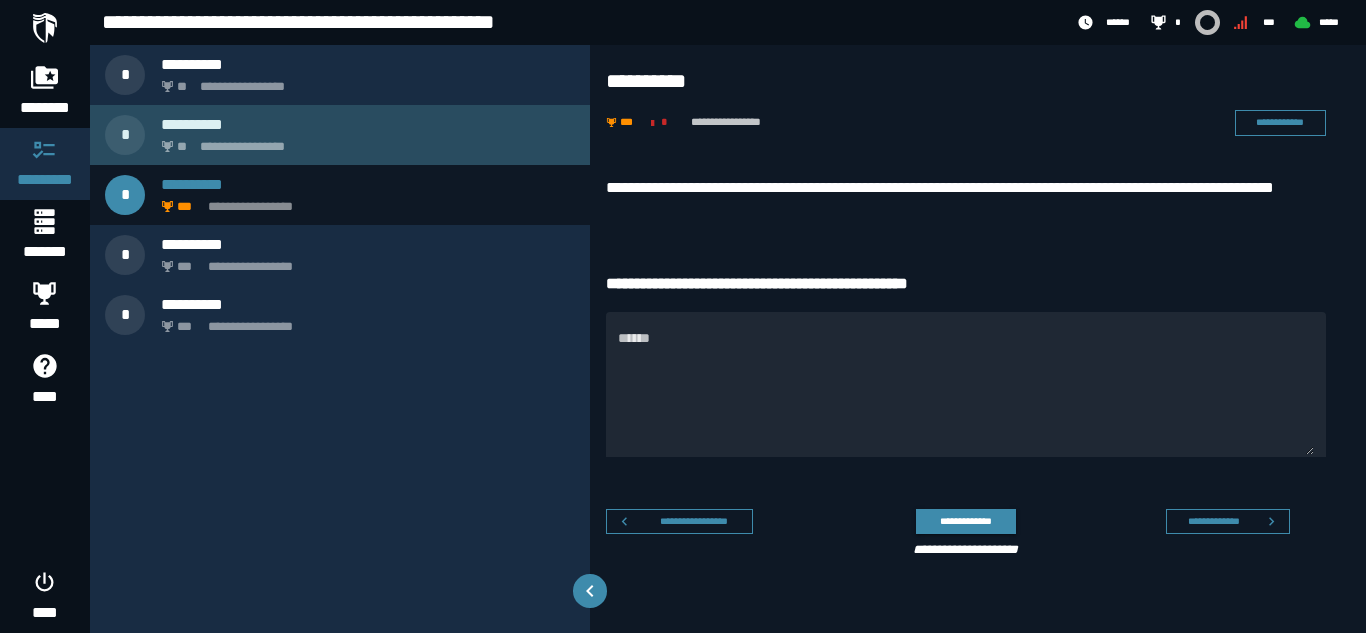 click on "**********" at bounding box center [364, 141] 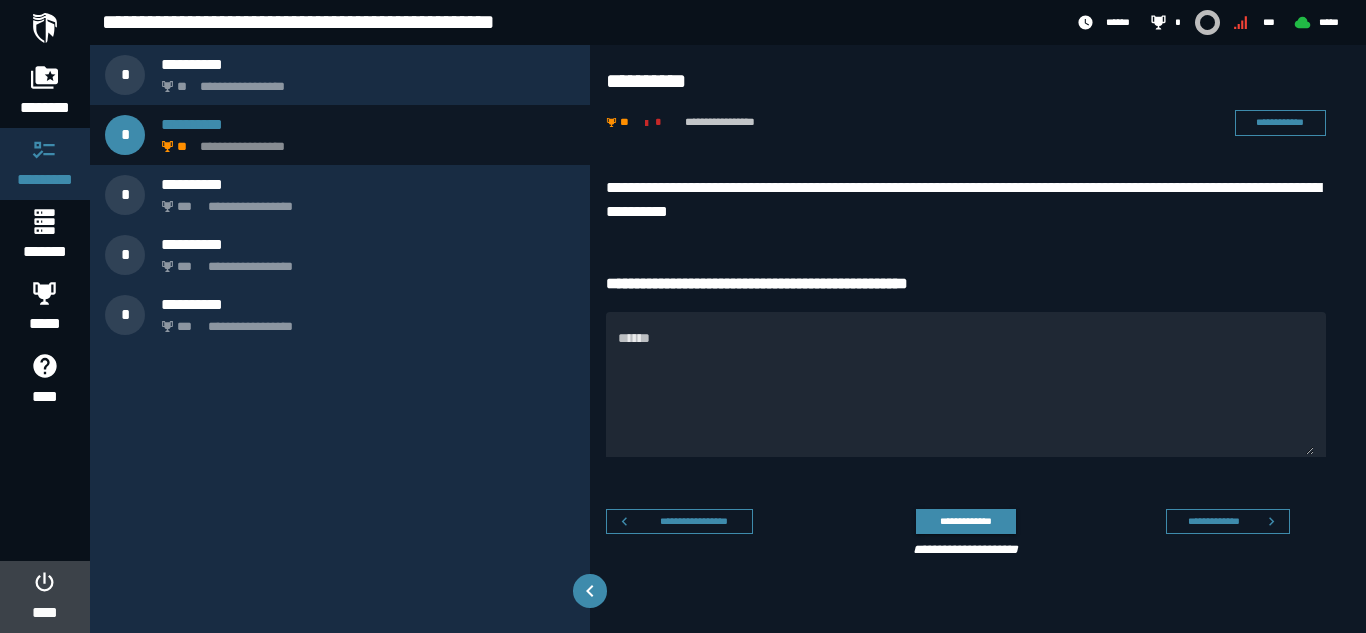 click on "****" 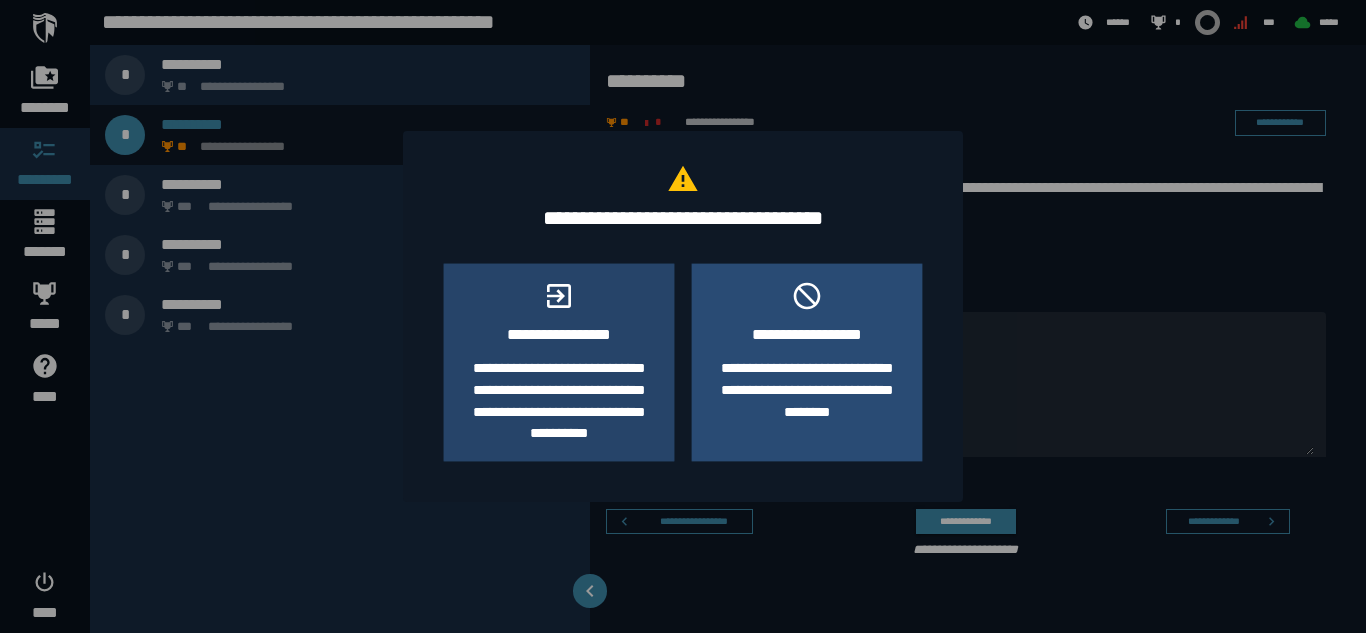 click on "**********" 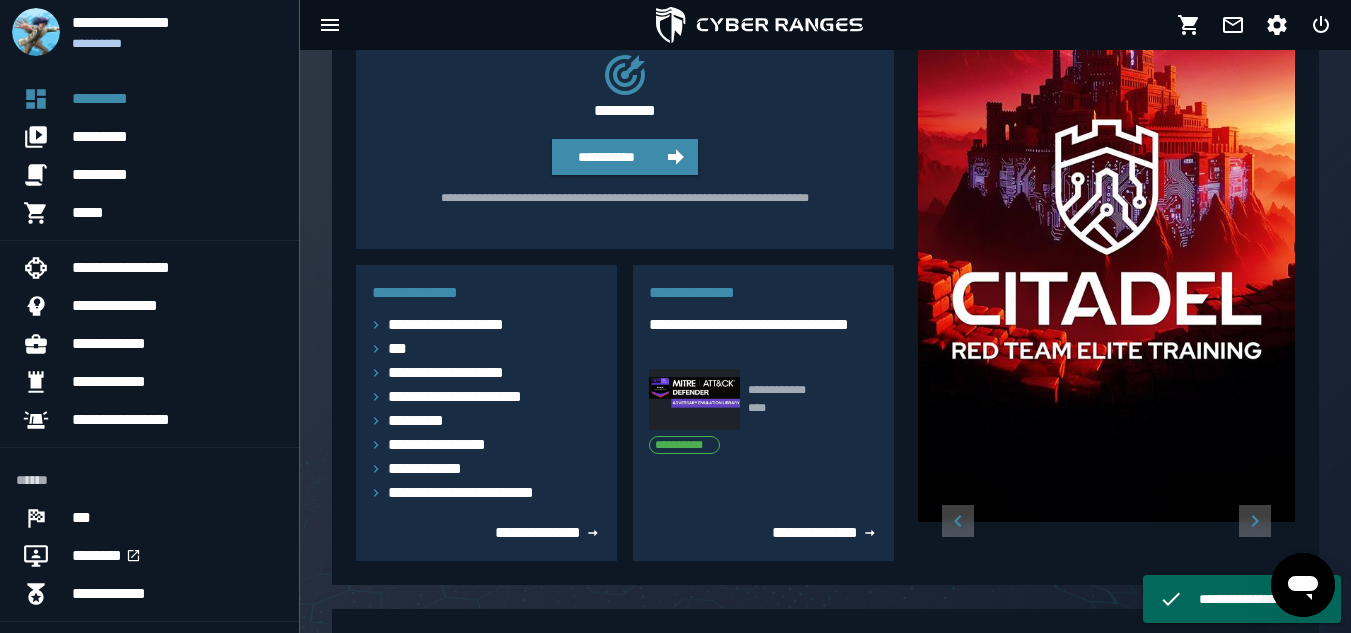 scroll, scrollTop: 335, scrollLeft: 0, axis: vertical 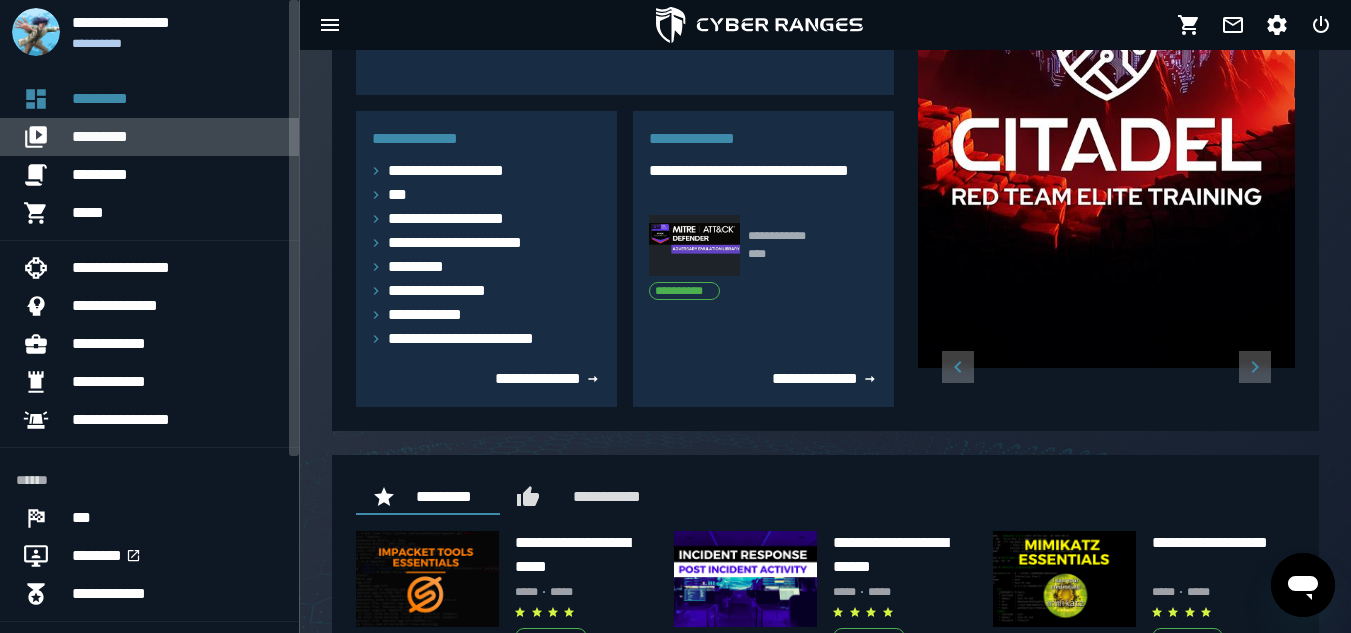 click on "*********" at bounding box center (177, 137) 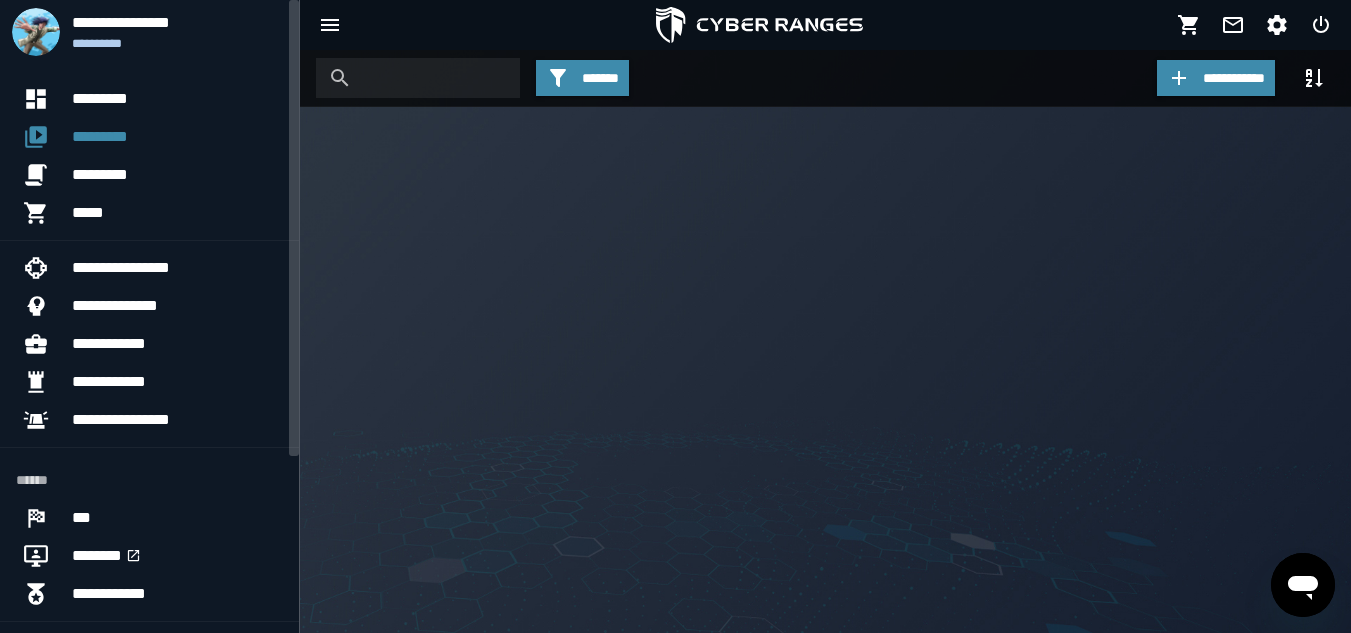 scroll, scrollTop: 0, scrollLeft: 0, axis: both 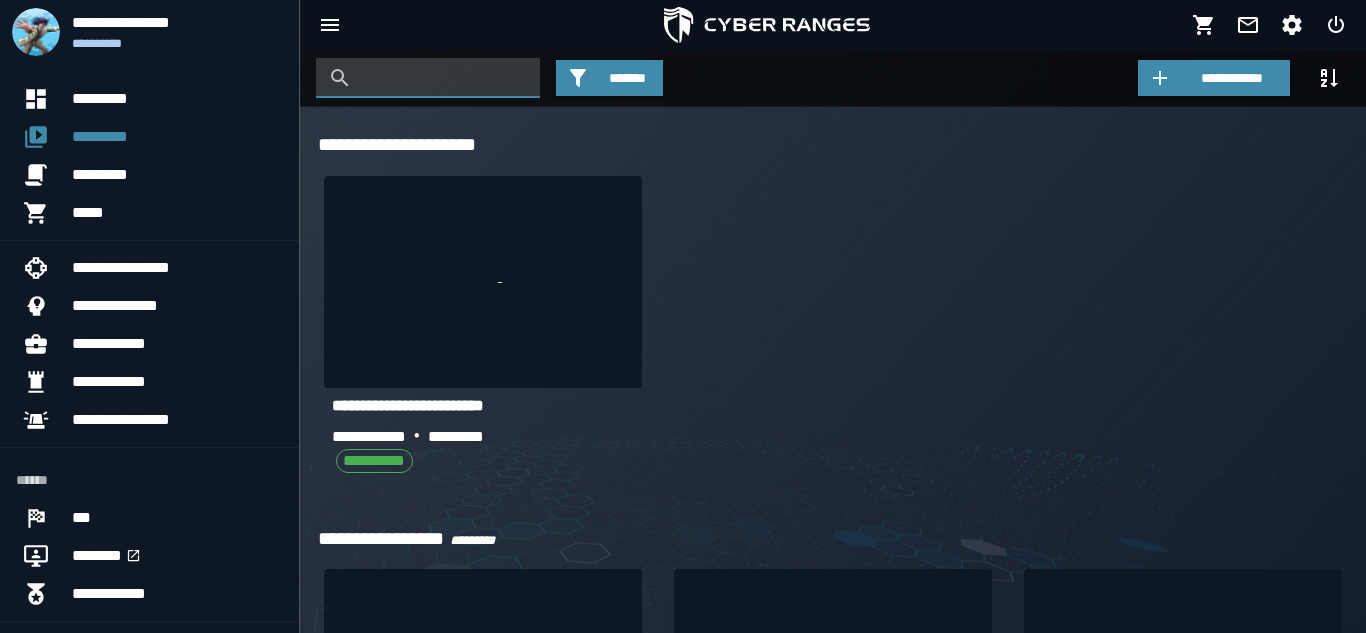 click at bounding box center (443, 78) 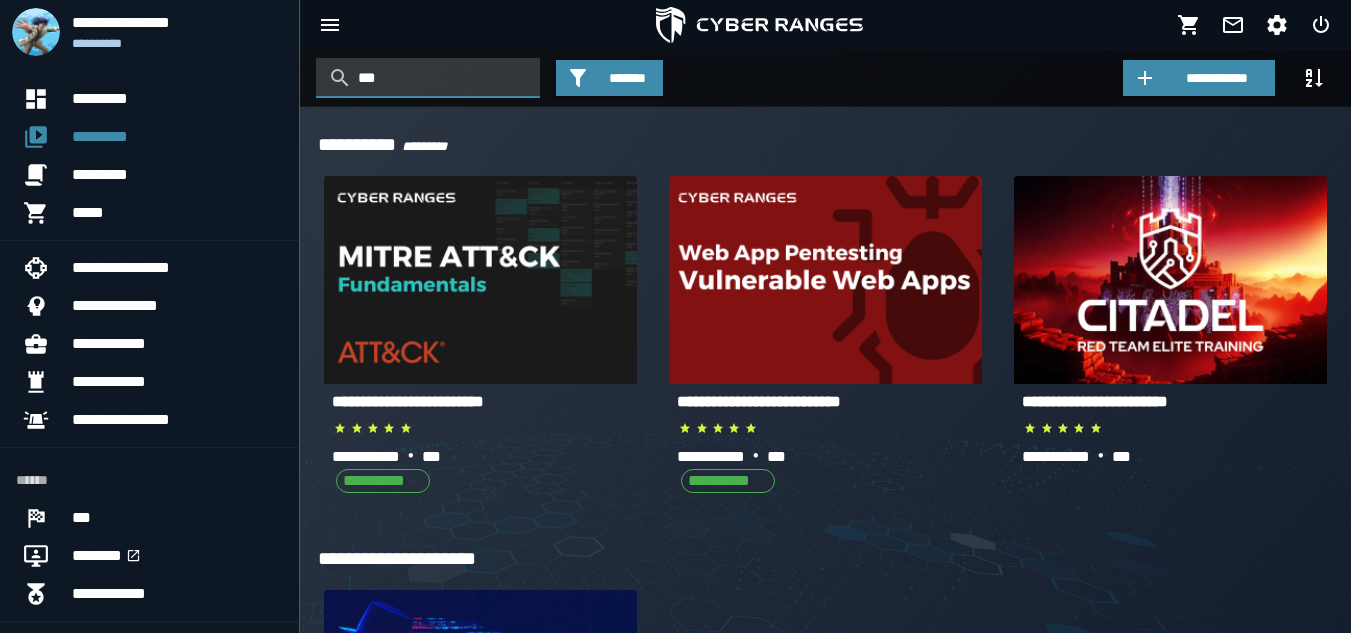 type on "***" 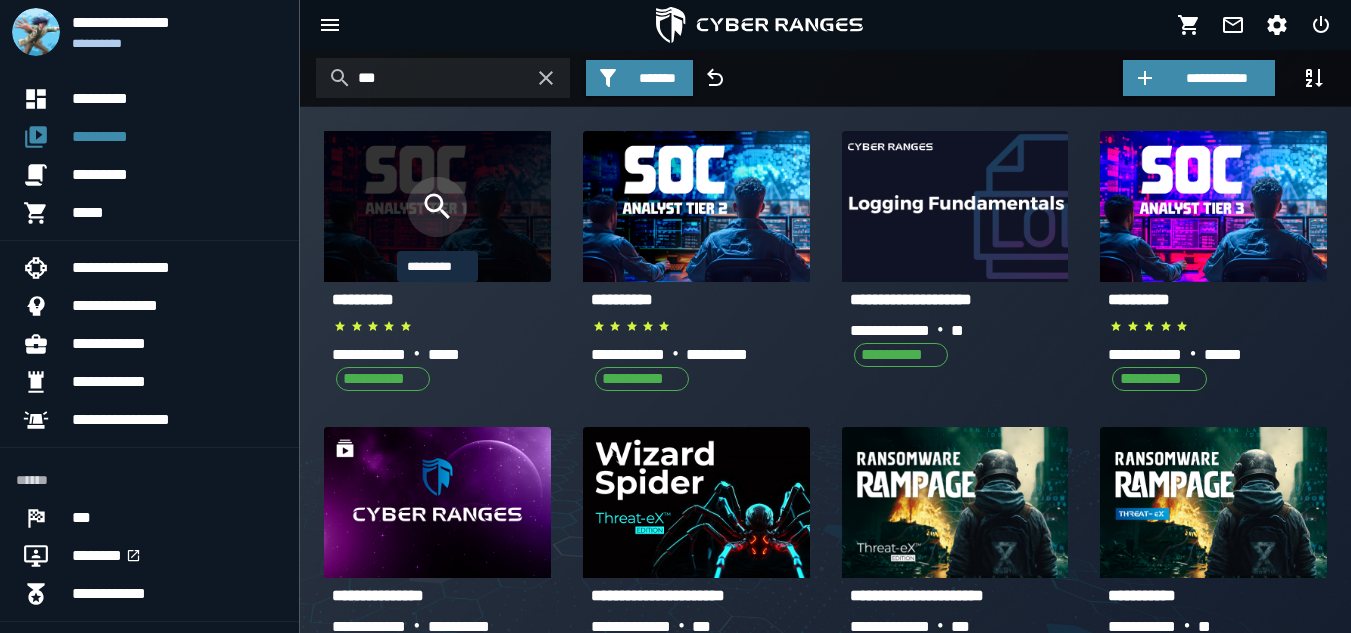 click 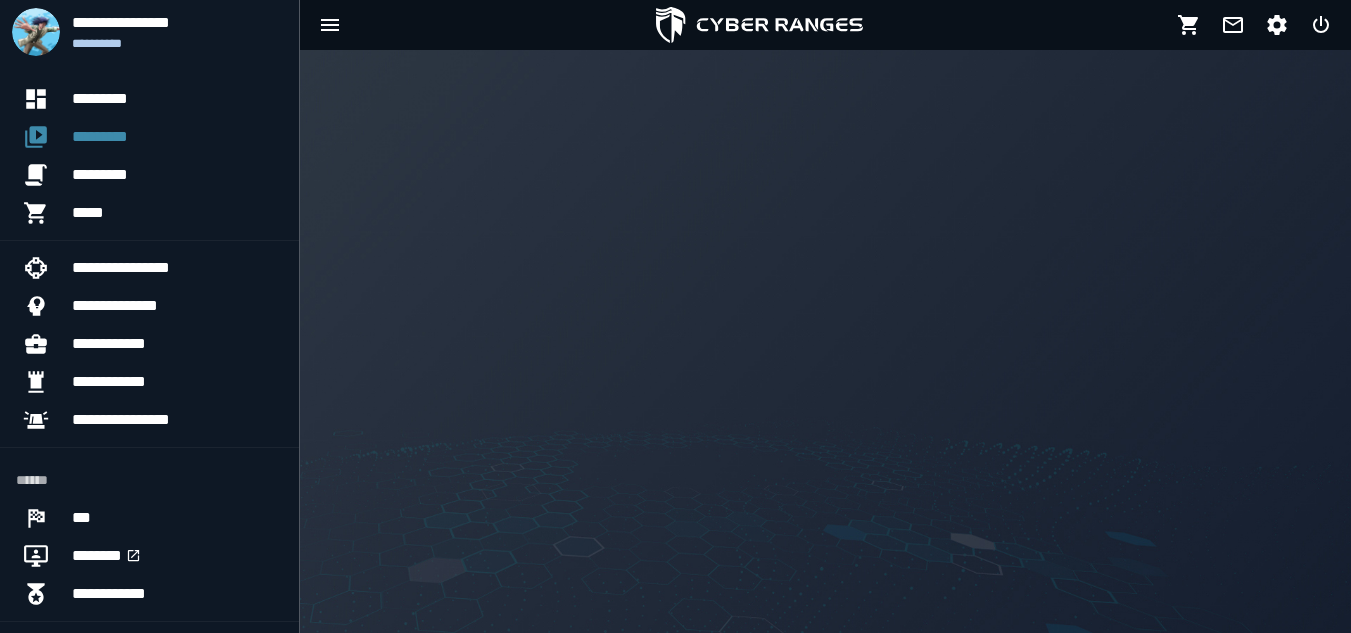 click on "**********" 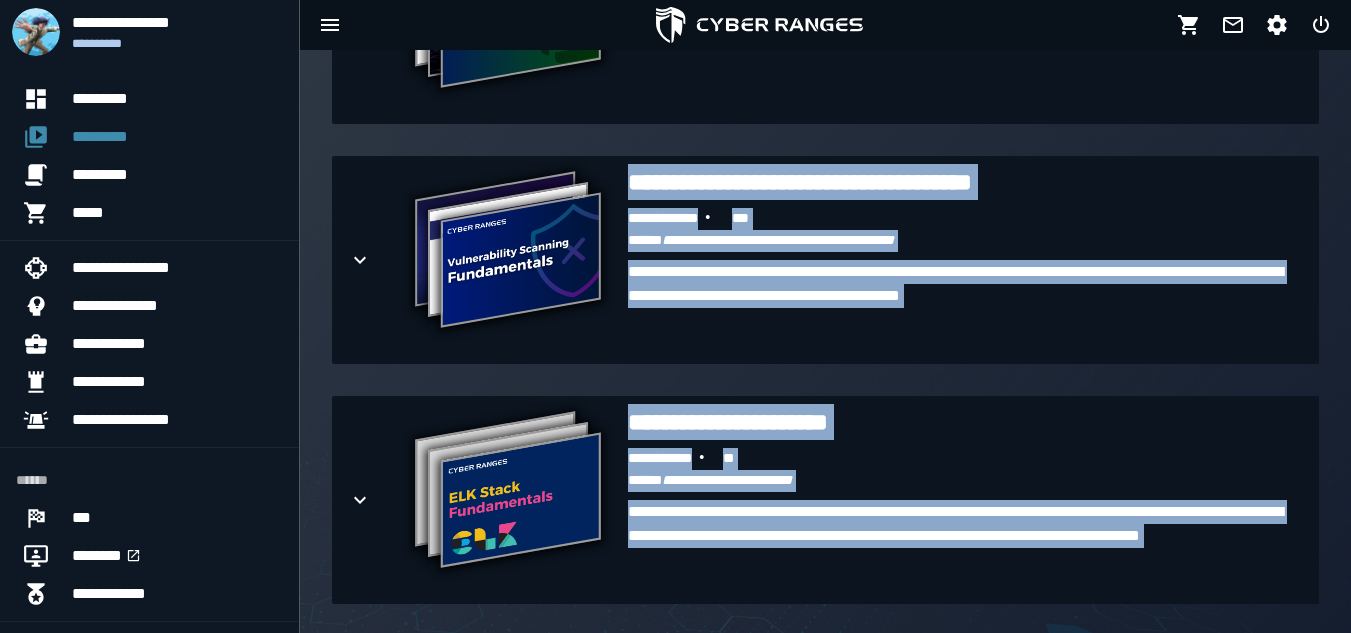 scroll, scrollTop: 2590, scrollLeft: 0, axis: vertical 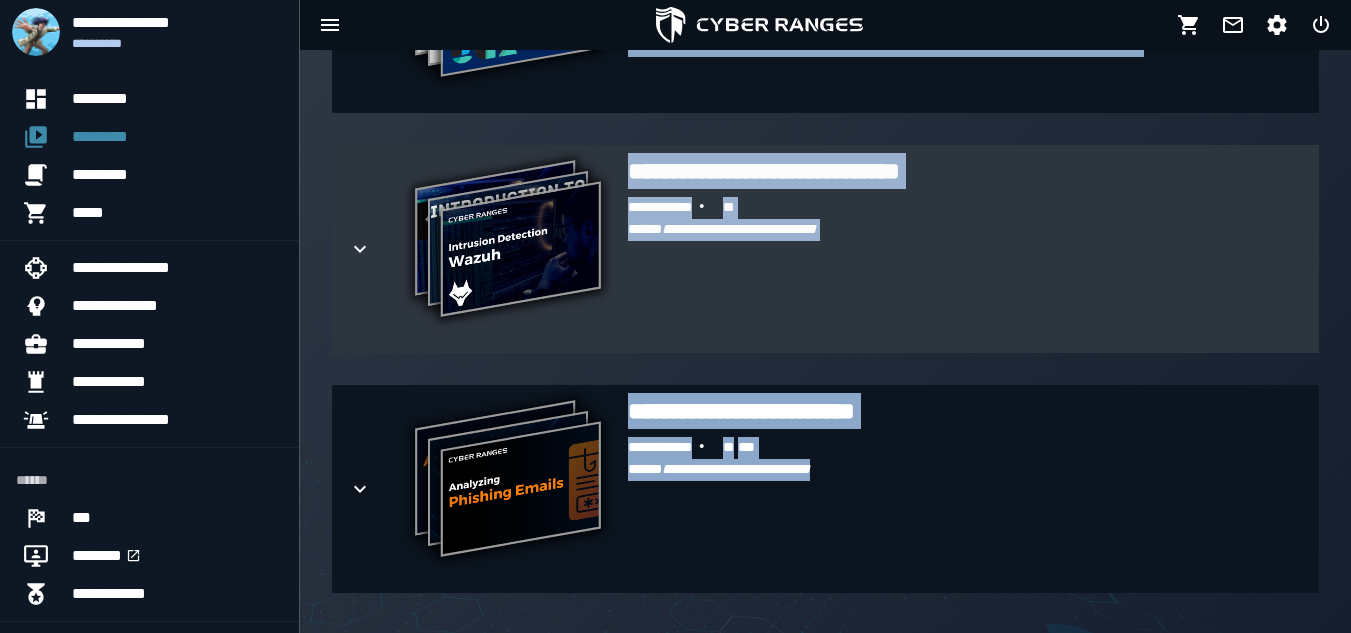 click on "**********" at bounding box center [965, 267] 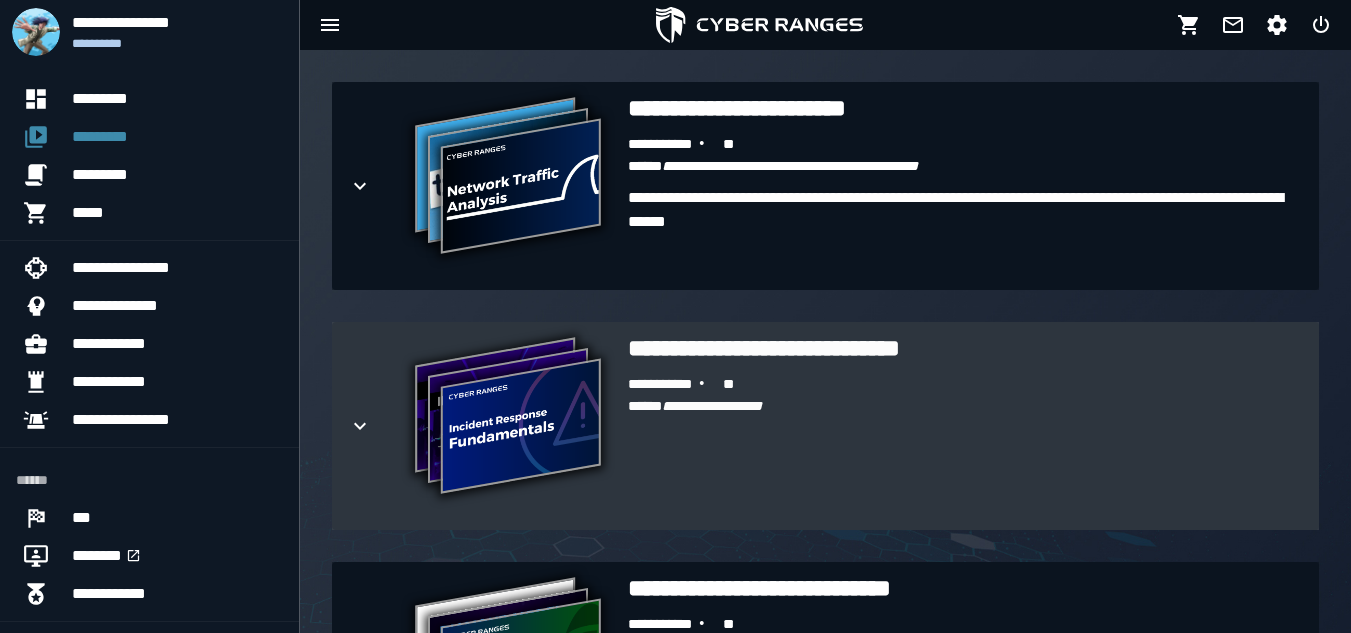 scroll, scrollTop: 1452, scrollLeft: 0, axis: vertical 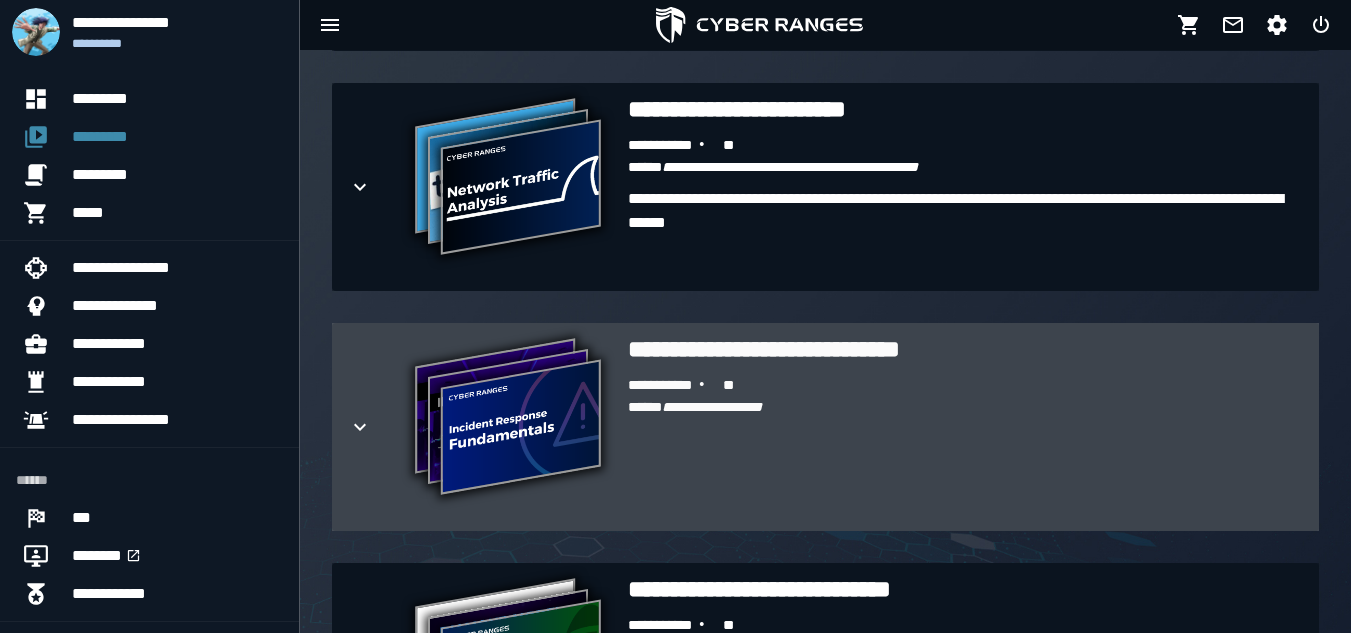 click 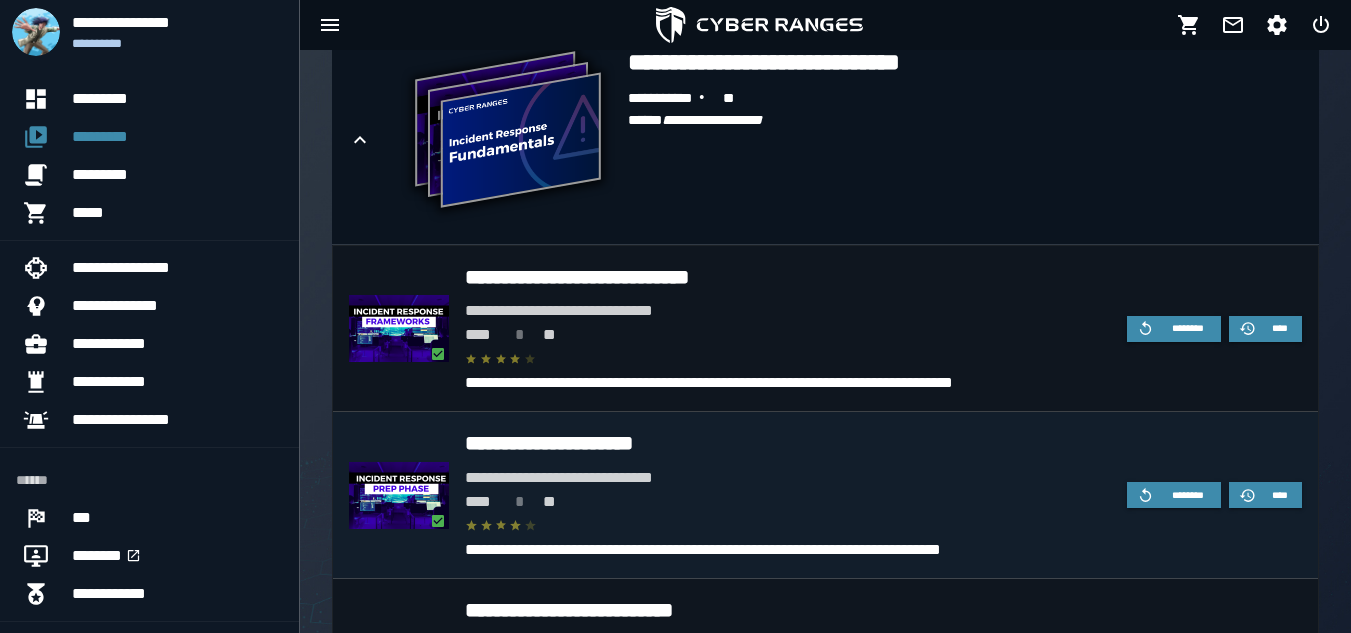 scroll, scrollTop: 1738, scrollLeft: 0, axis: vertical 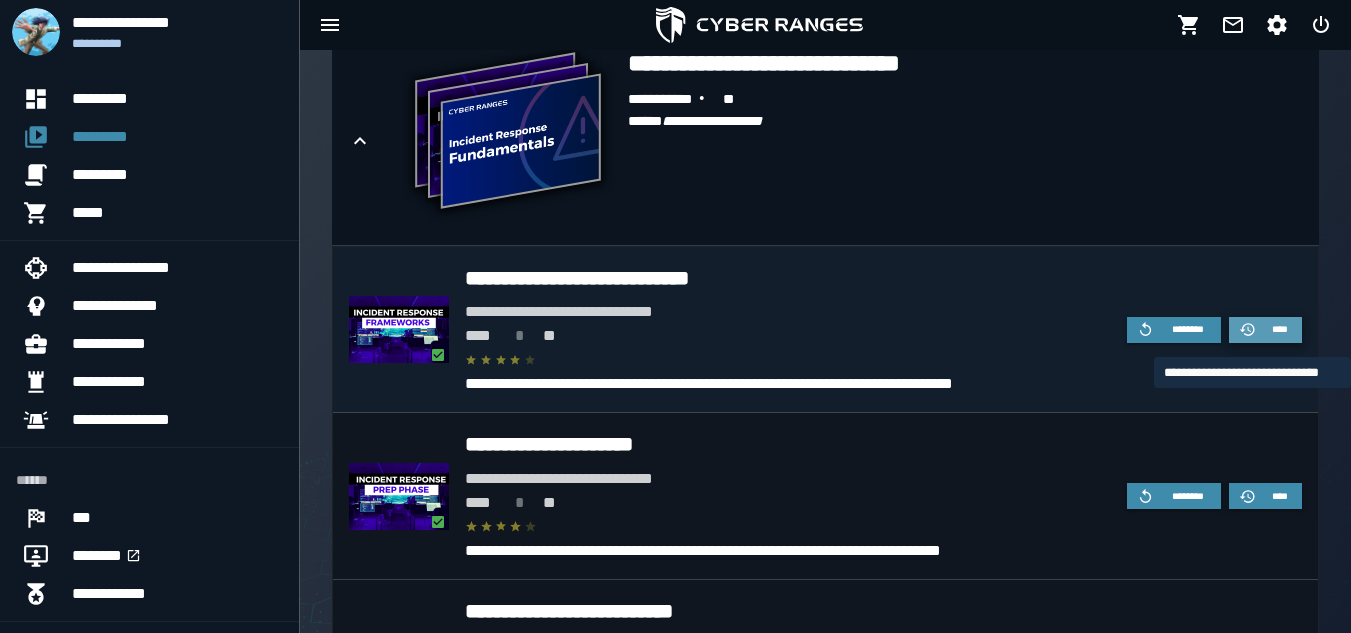 click on "****" at bounding box center [1265, 330] 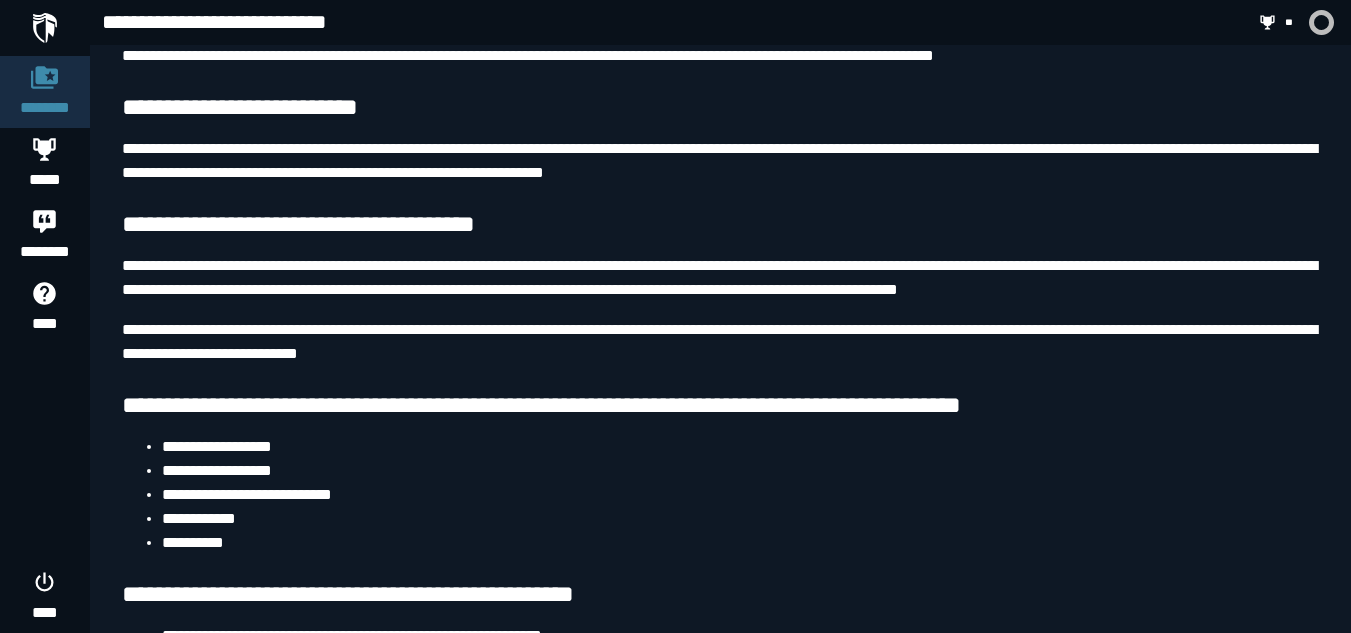 scroll, scrollTop: 302, scrollLeft: 0, axis: vertical 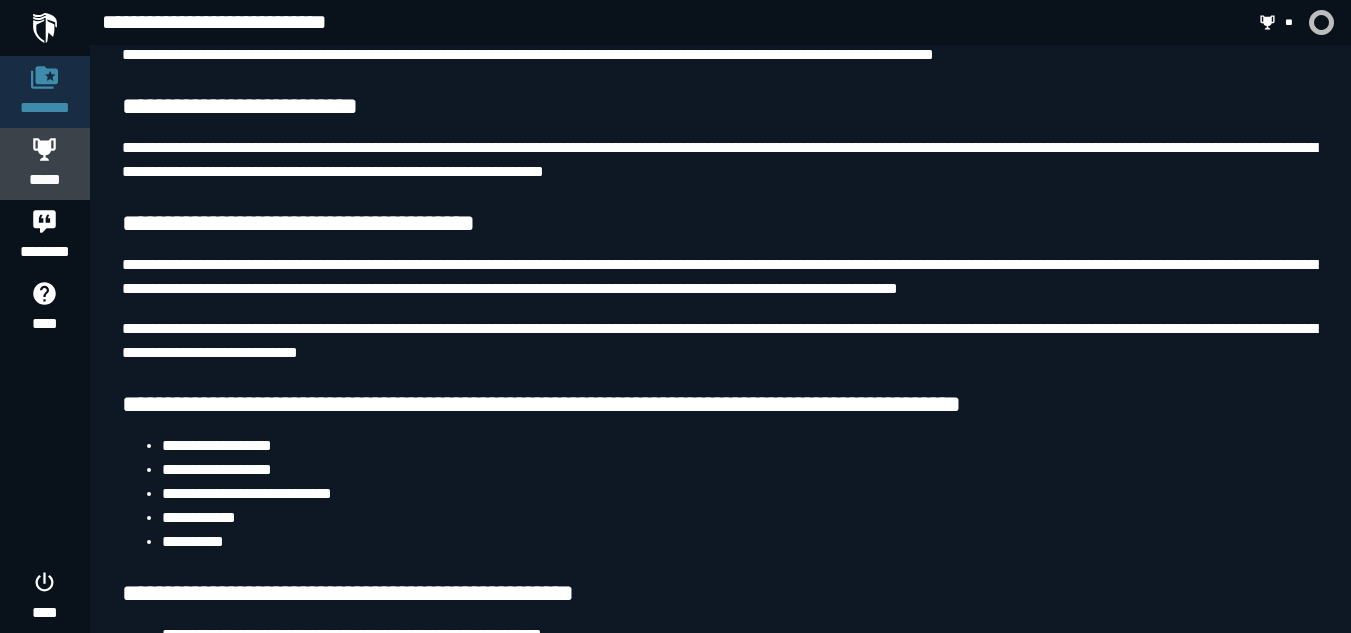 click 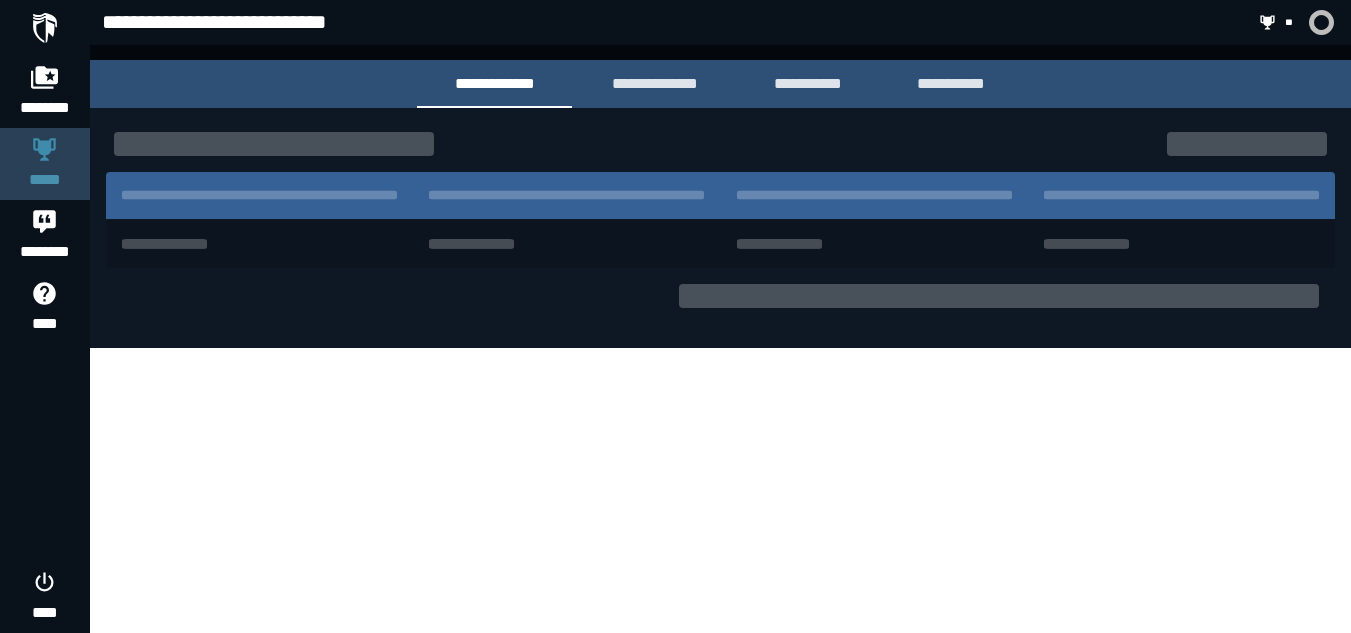 scroll, scrollTop: 0, scrollLeft: 0, axis: both 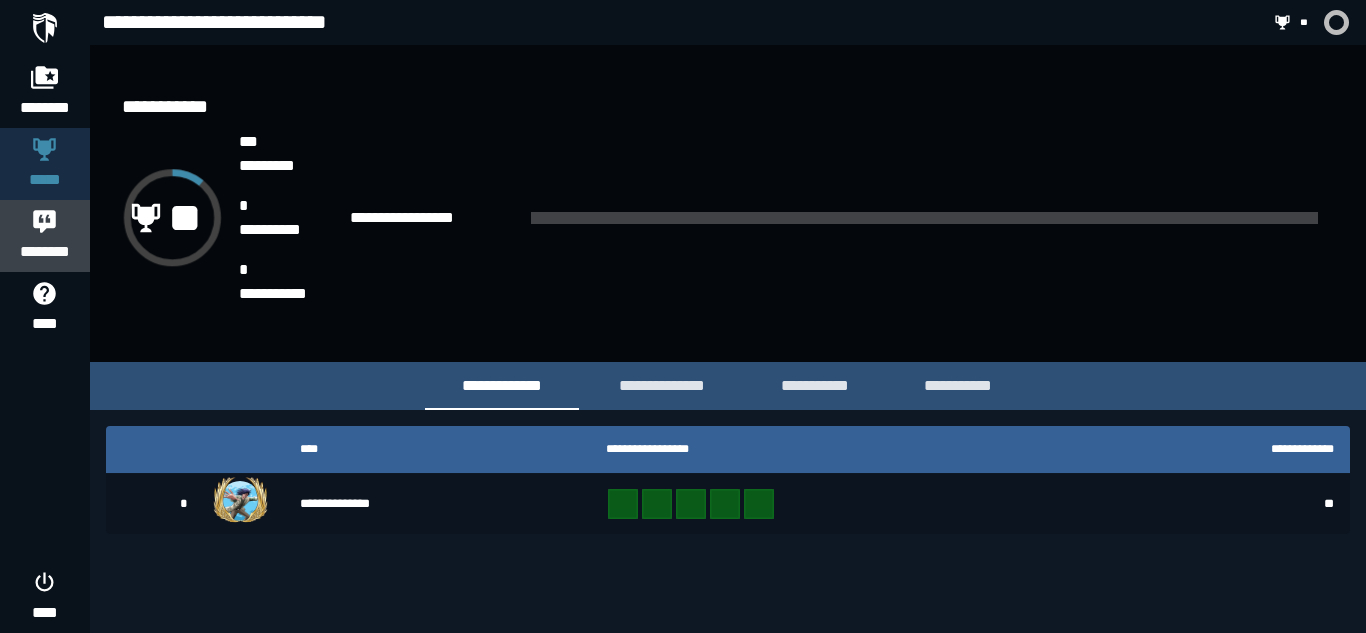 click on "********" at bounding box center (45, 252) 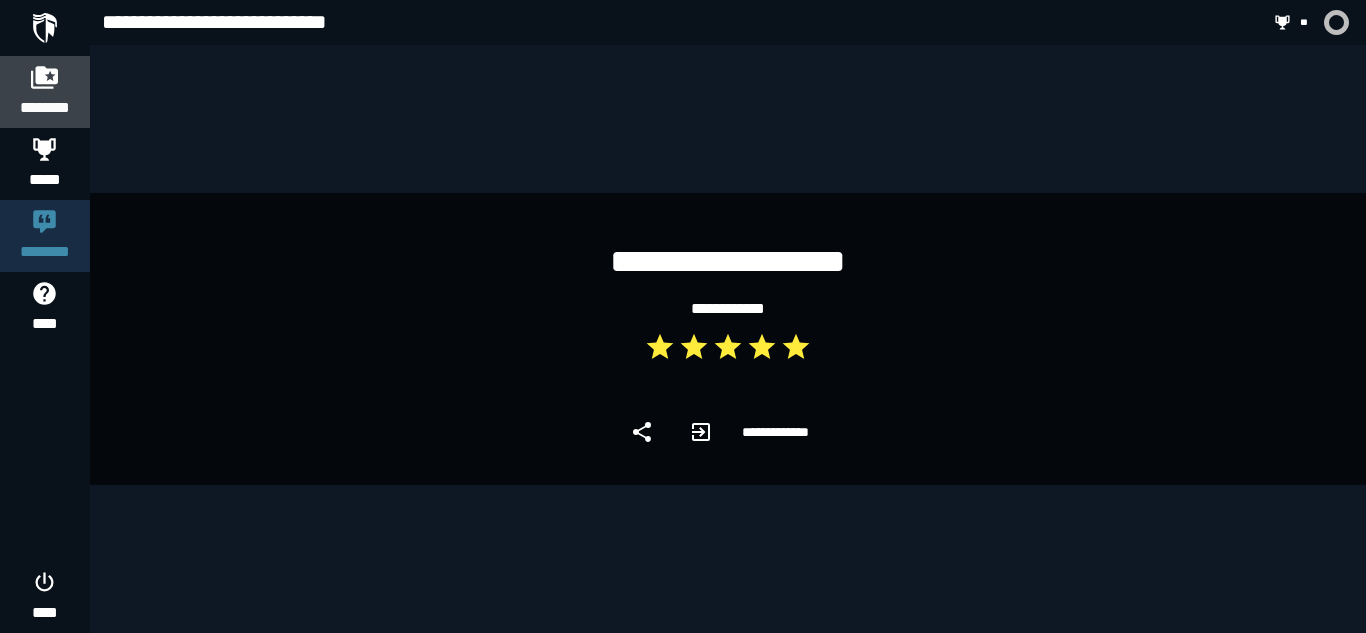 click on "********" at bounding box center [45, 108] 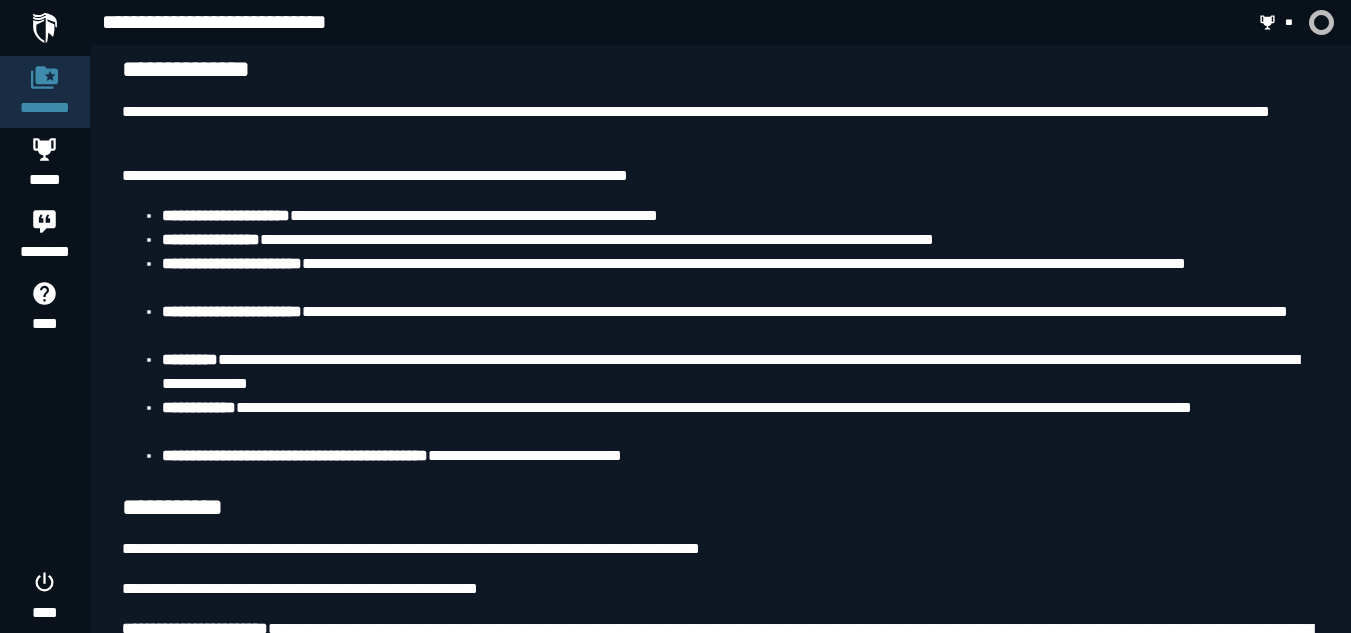 scroll, scrollTop: 4894, scrollLeft: 0, axis: vertical 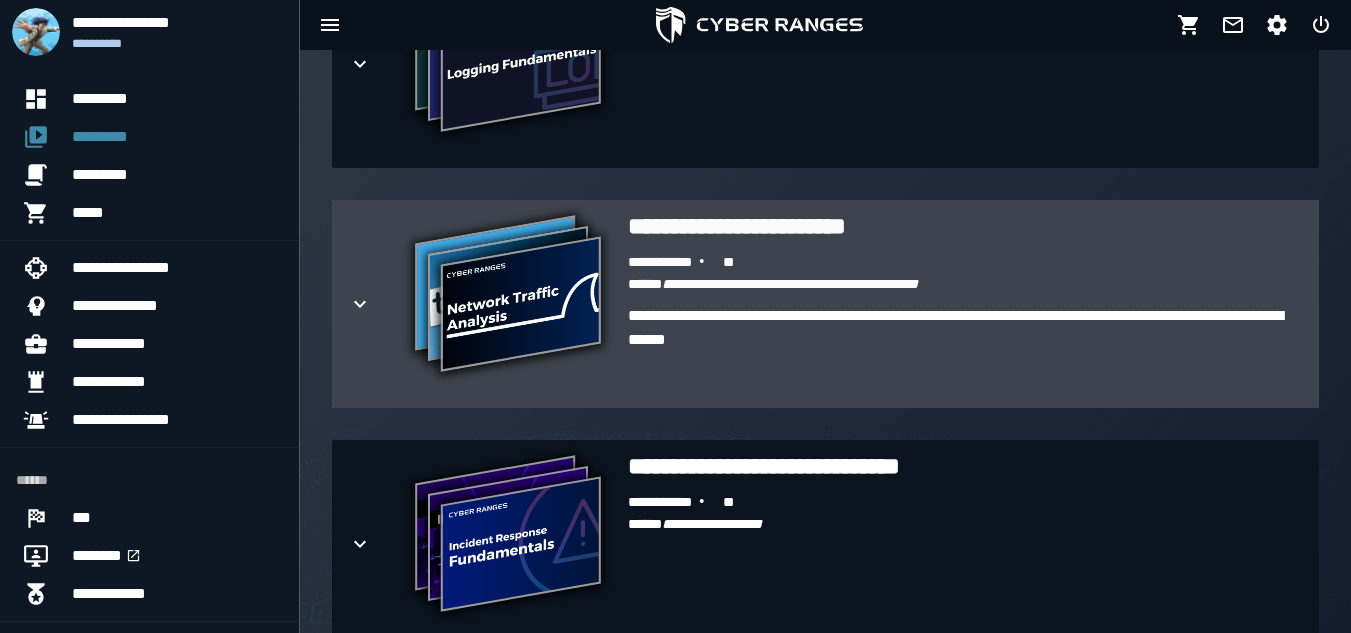 click at bounding box center [376, 304] 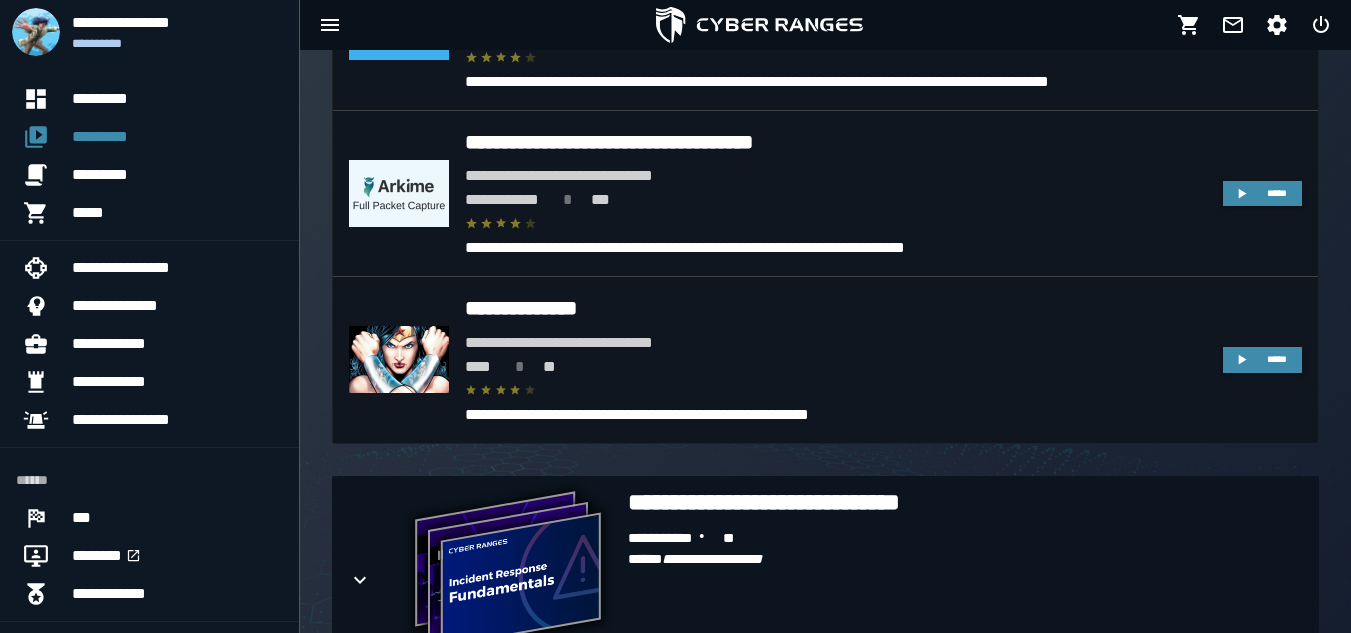 scroll, scrollTop: 2337, scrollLeft: 0, axis: vertical 